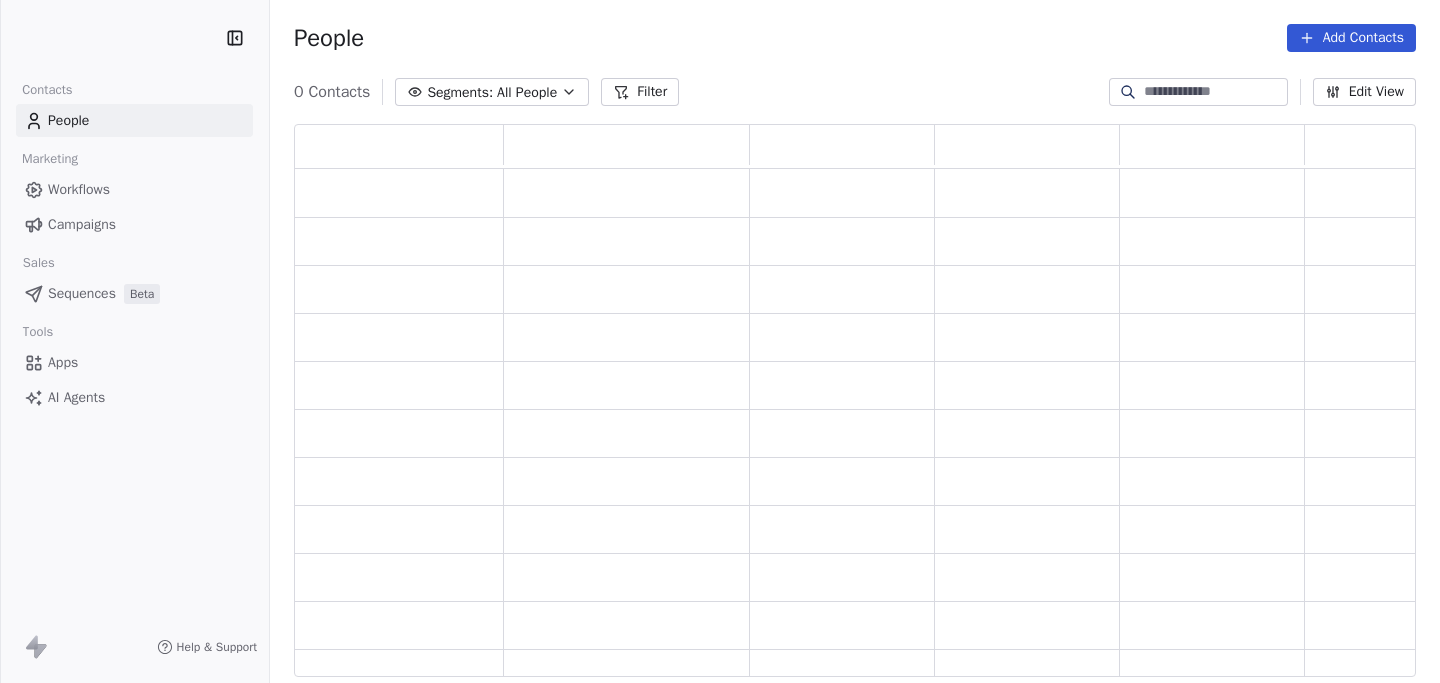 scroll, scrollTop: 0, scrollLeft: 0, axis: both 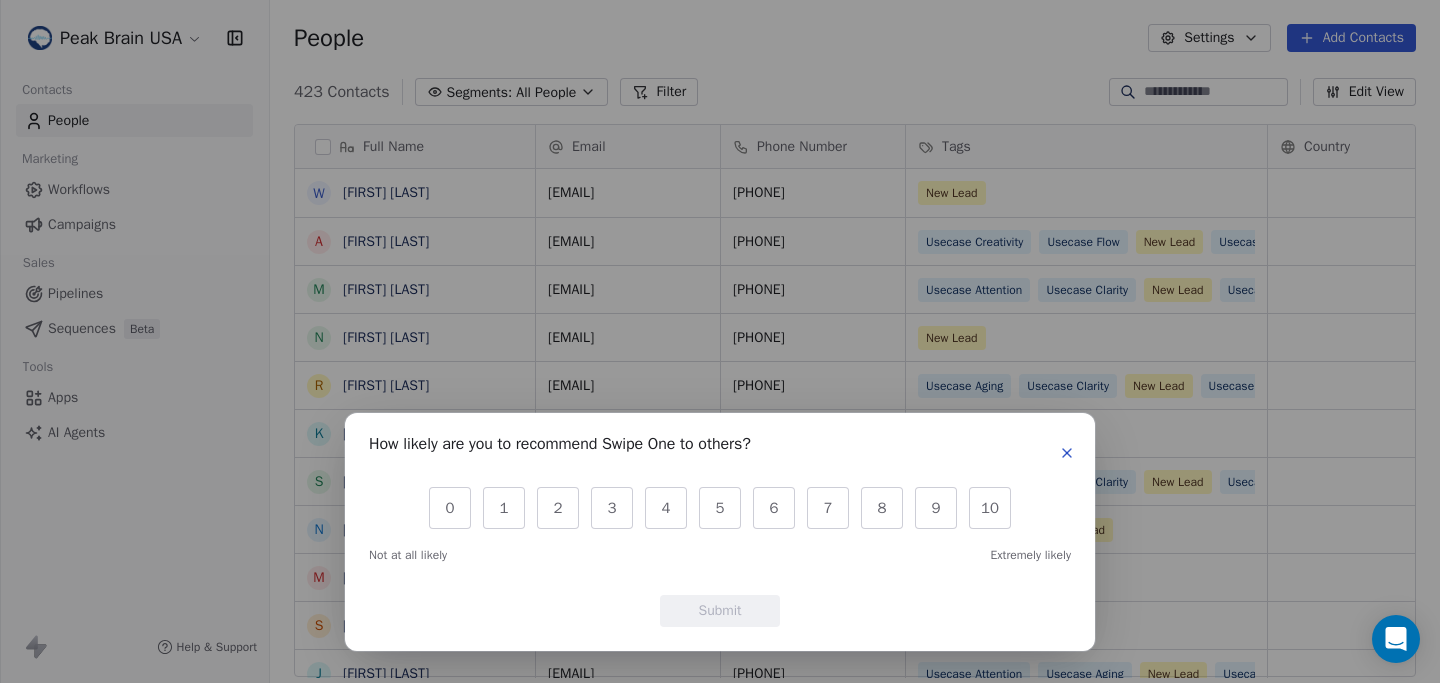 click on "How likely are you to recommend Swipe One to others? 0 1 2 3 4 5 6 7 8 9 10 Not at all likely Extremely likely Submit" at bounding box center [720, 532] 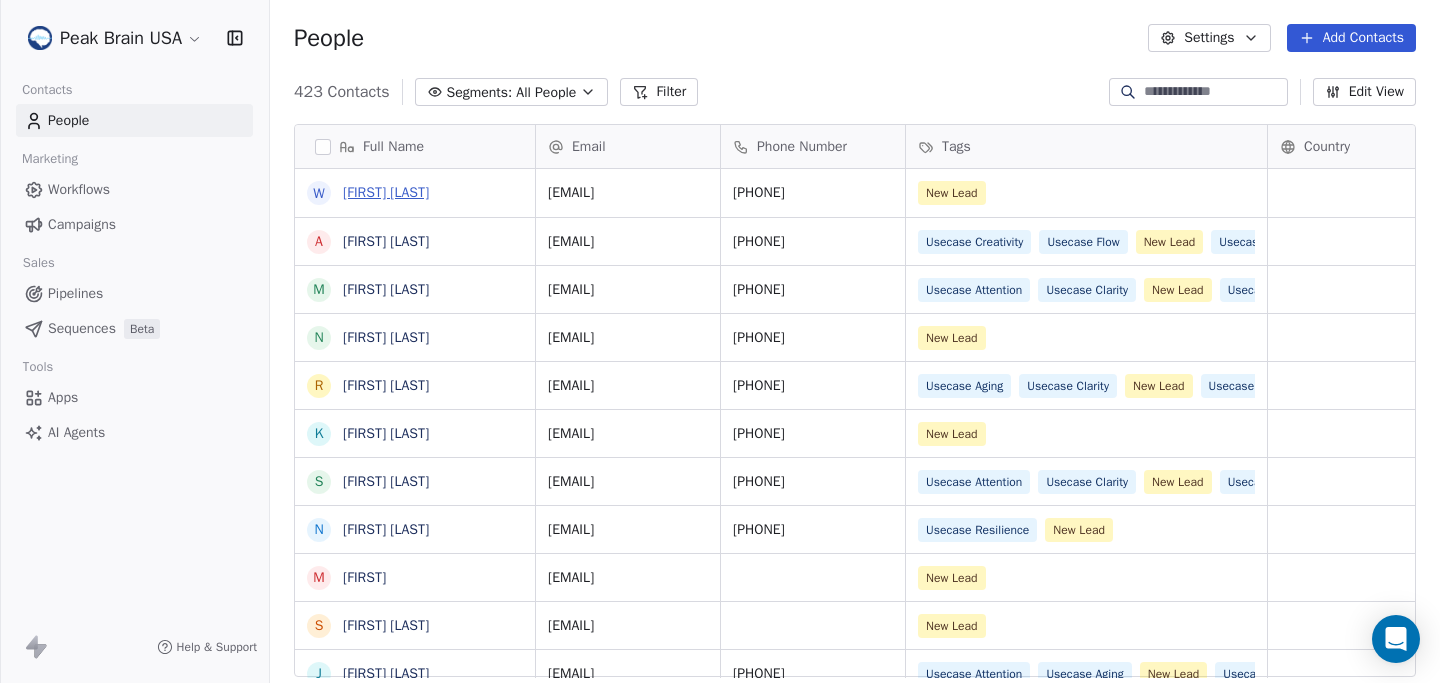 click on "[FIRST] [LAST]" at bounding box center [386, 192] 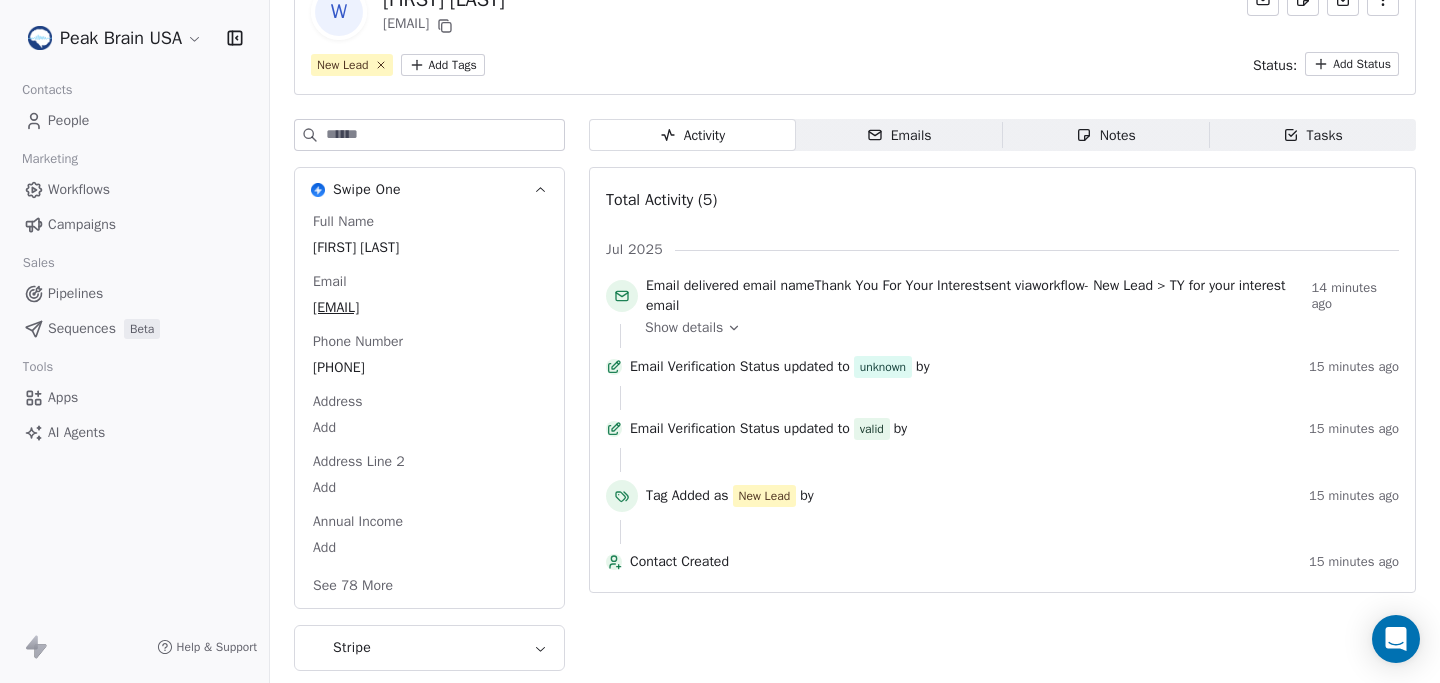 scroll, scrollTop: 0, scrollLeft: 0, axis: both 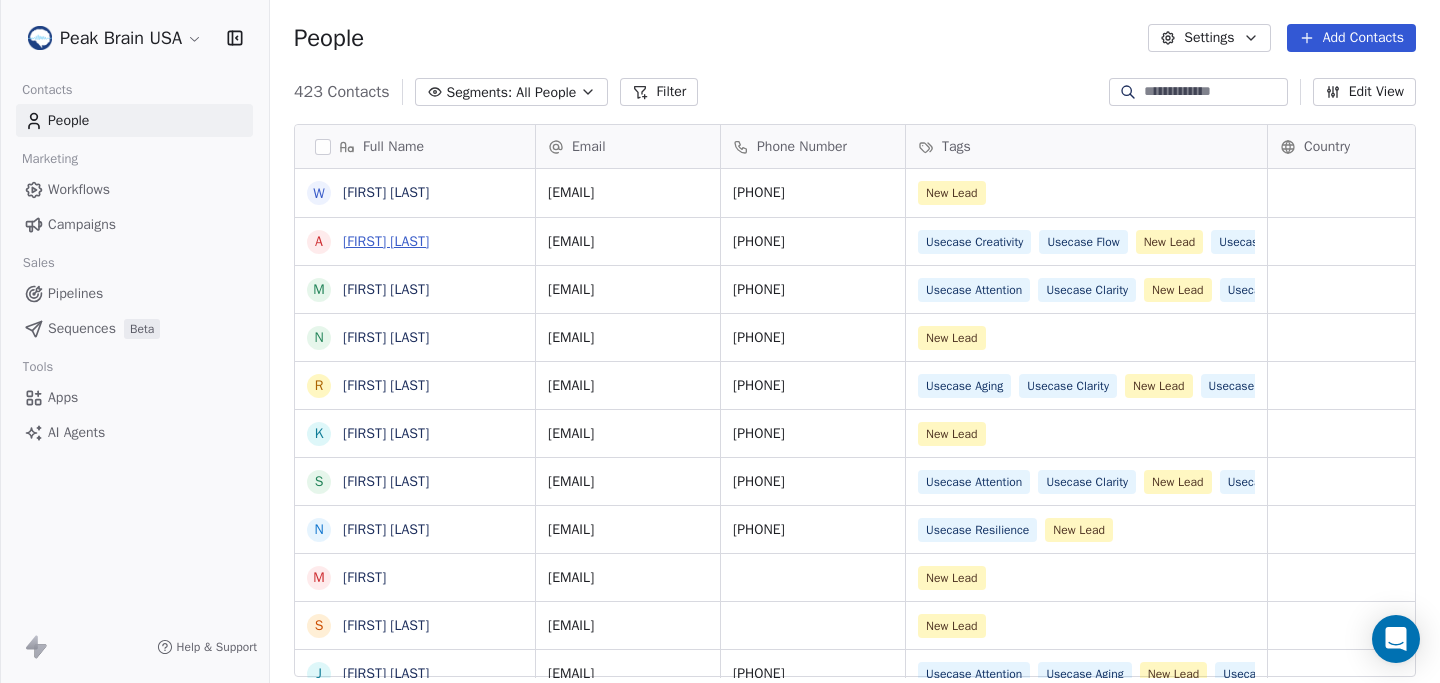 click on "[FIRST] [LAST]" at bounding box center (386, 241) 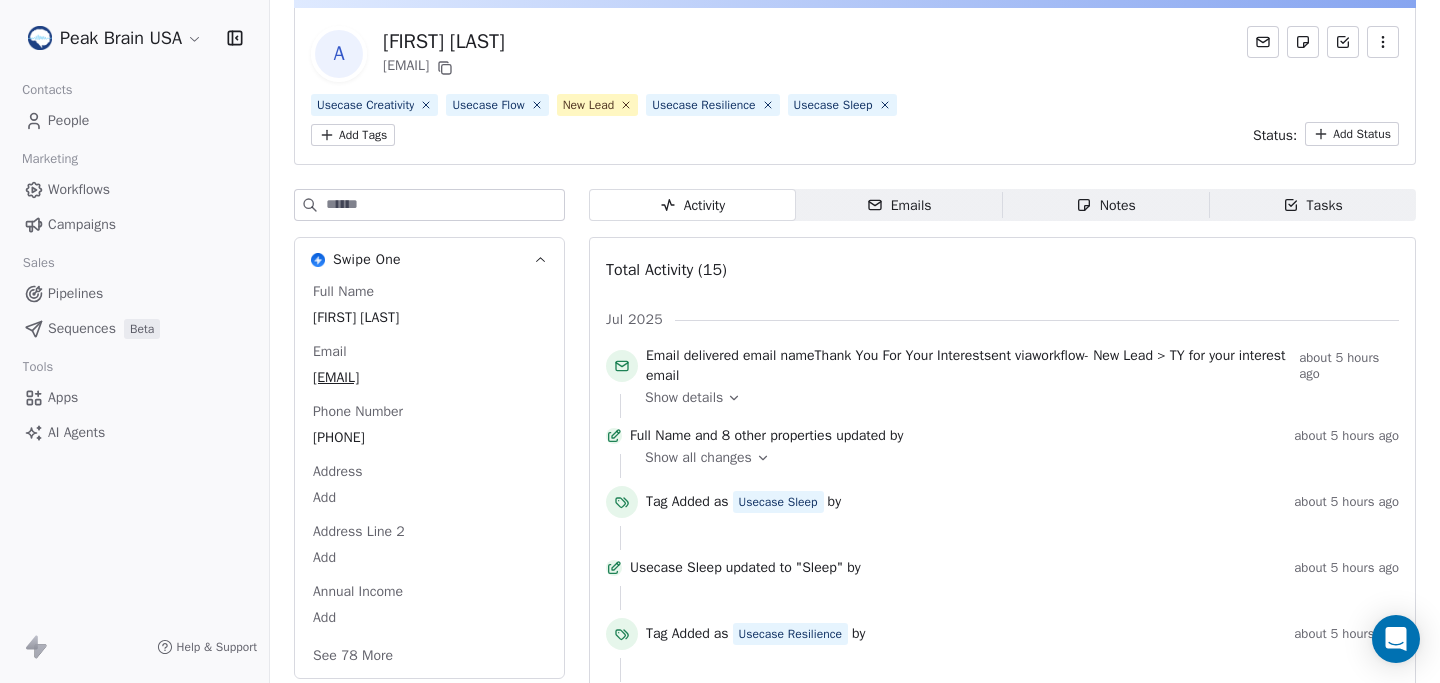 scroll, scrollTop: 84, scrollLeft: 0, axis: vertical 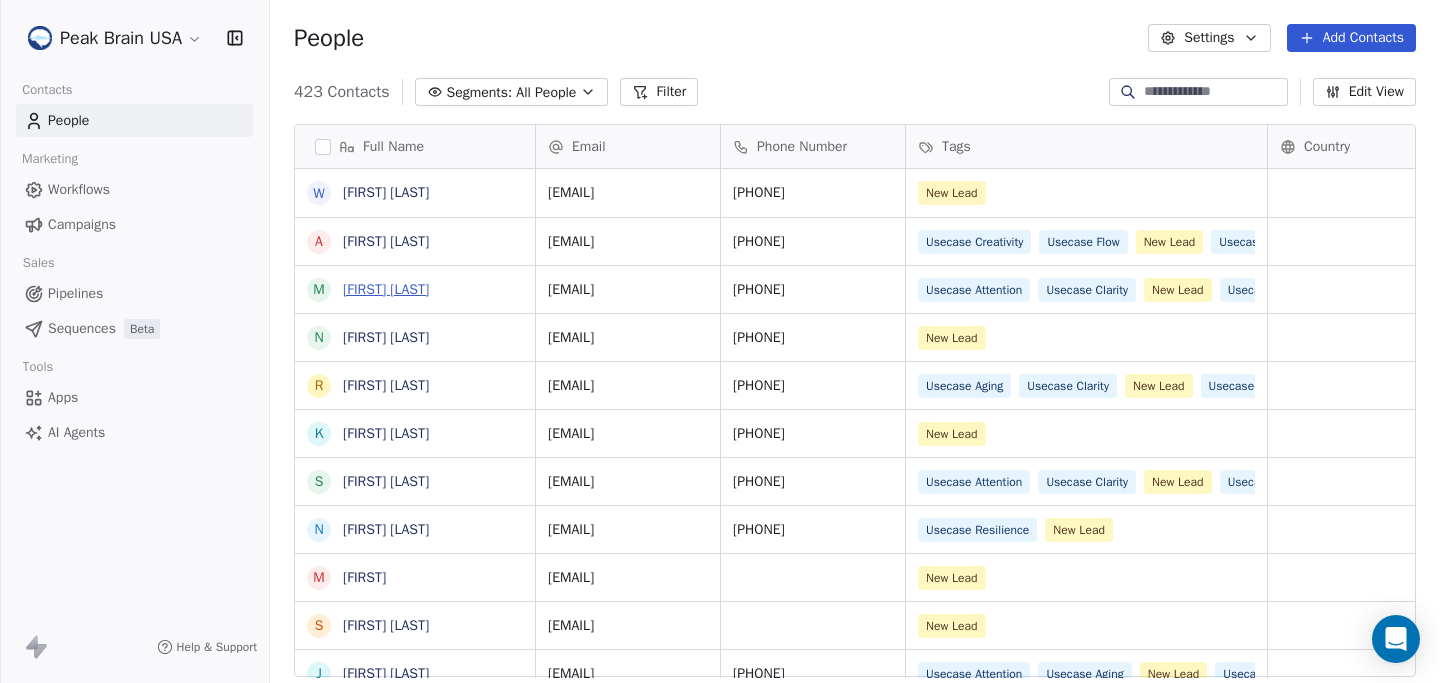 click on "[FIRST] [LAST]" at bounding box center (386, 289) 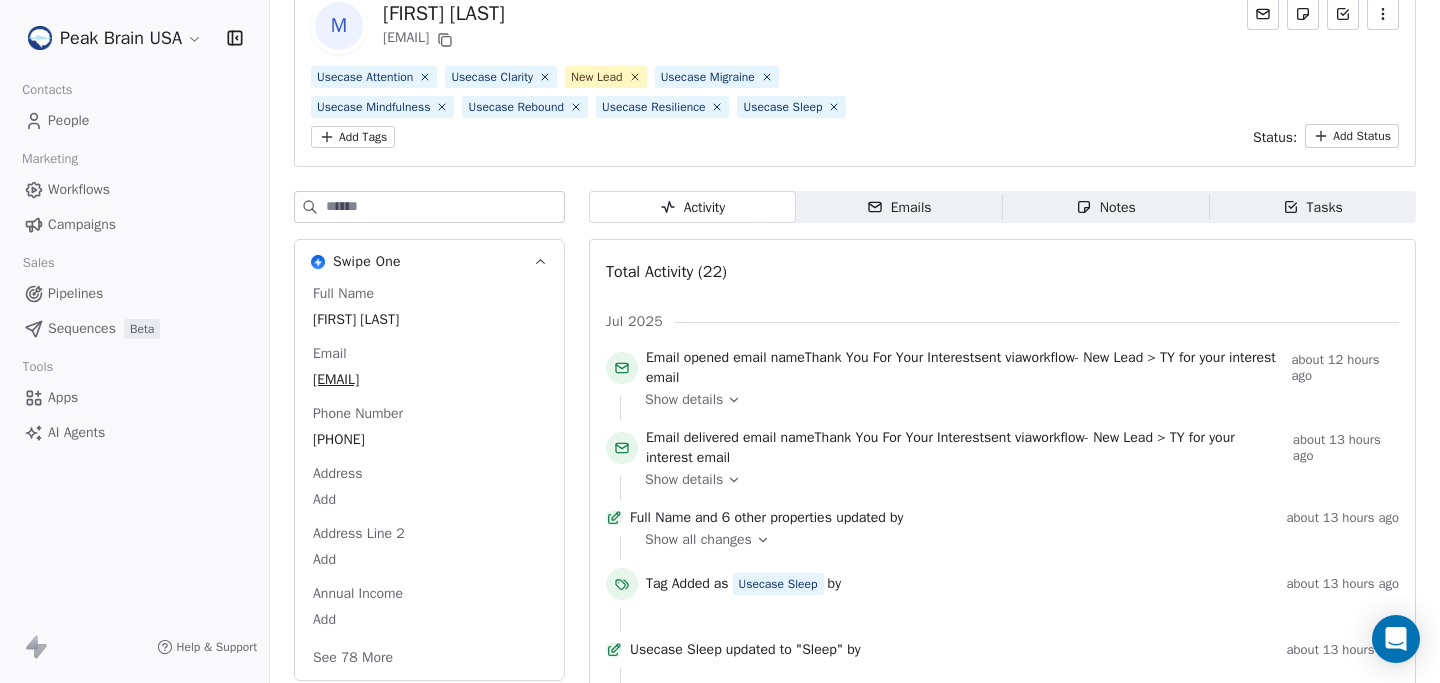 scroll, scrollTop: 111, scrollLeft: 0, axis: vertical 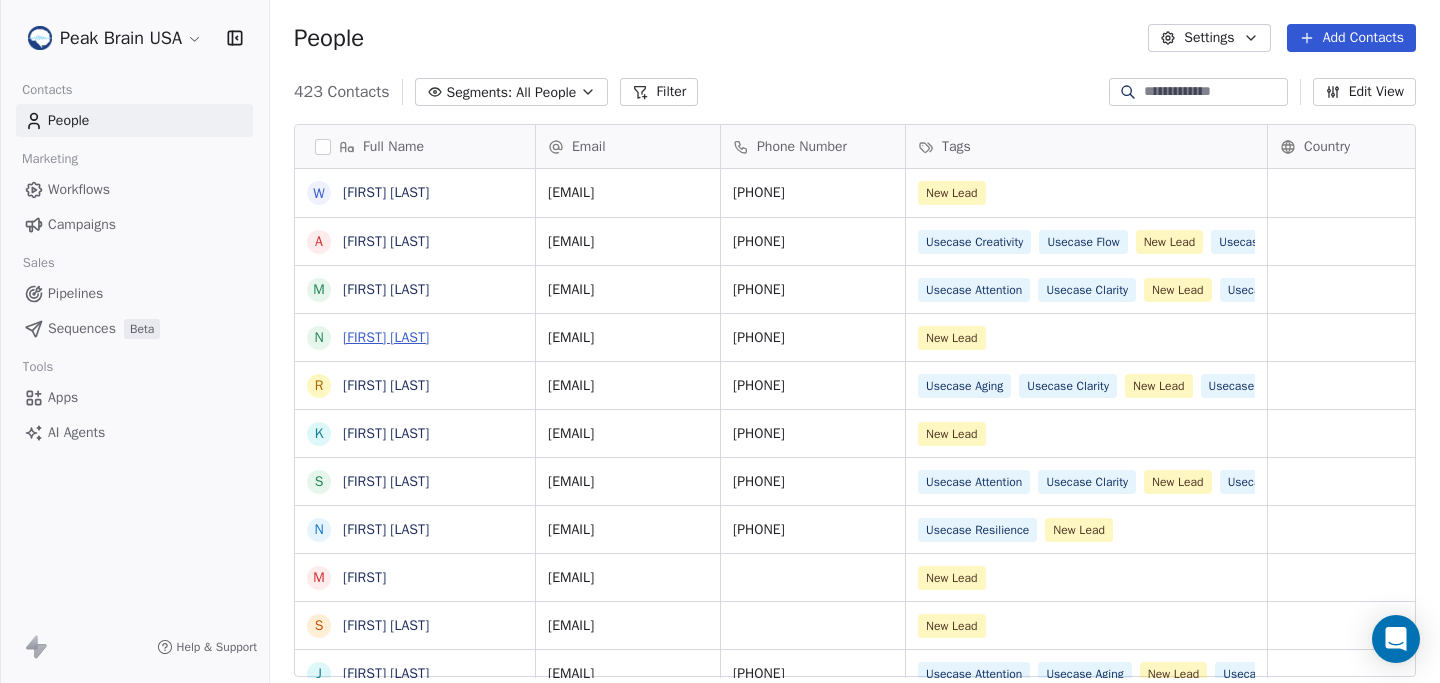 click on "[FIRST] [LAST]" at bounding box center [386, 337] 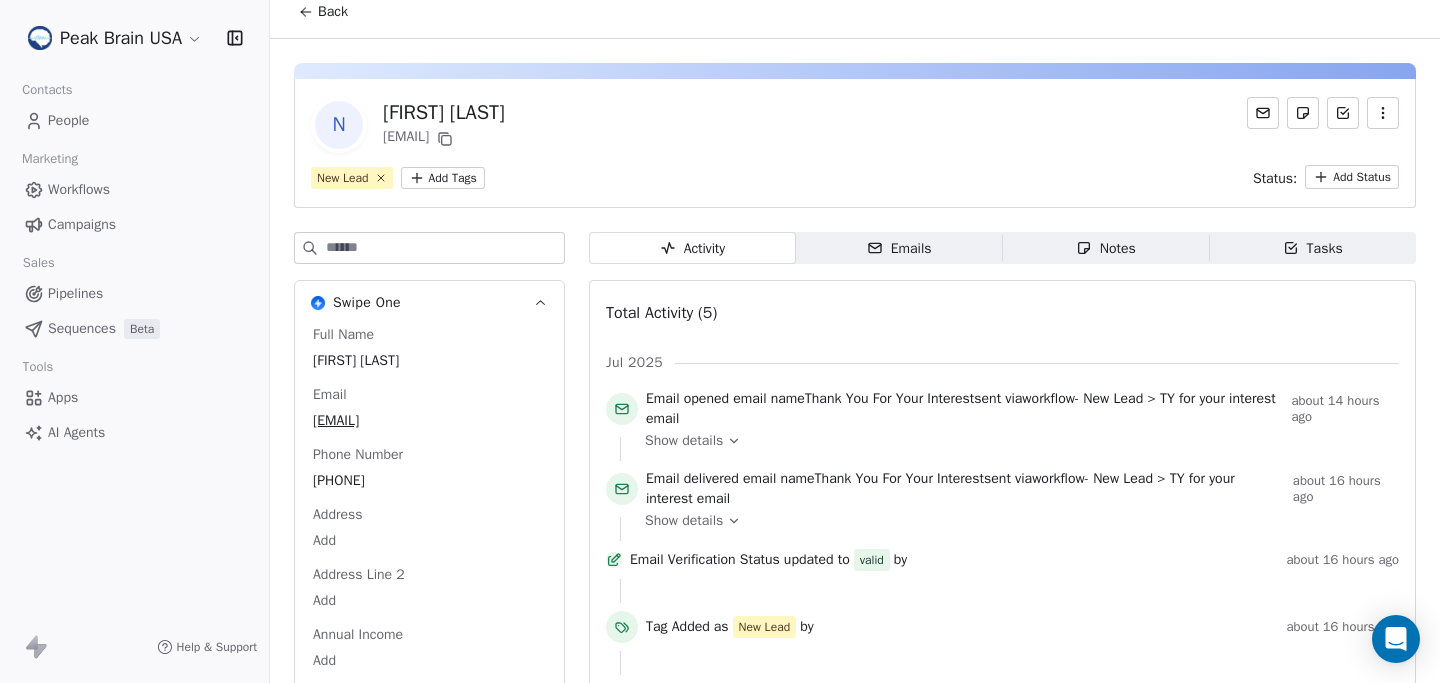 scroll, scrollTop: 0, scrollLeft: 0, axis: both 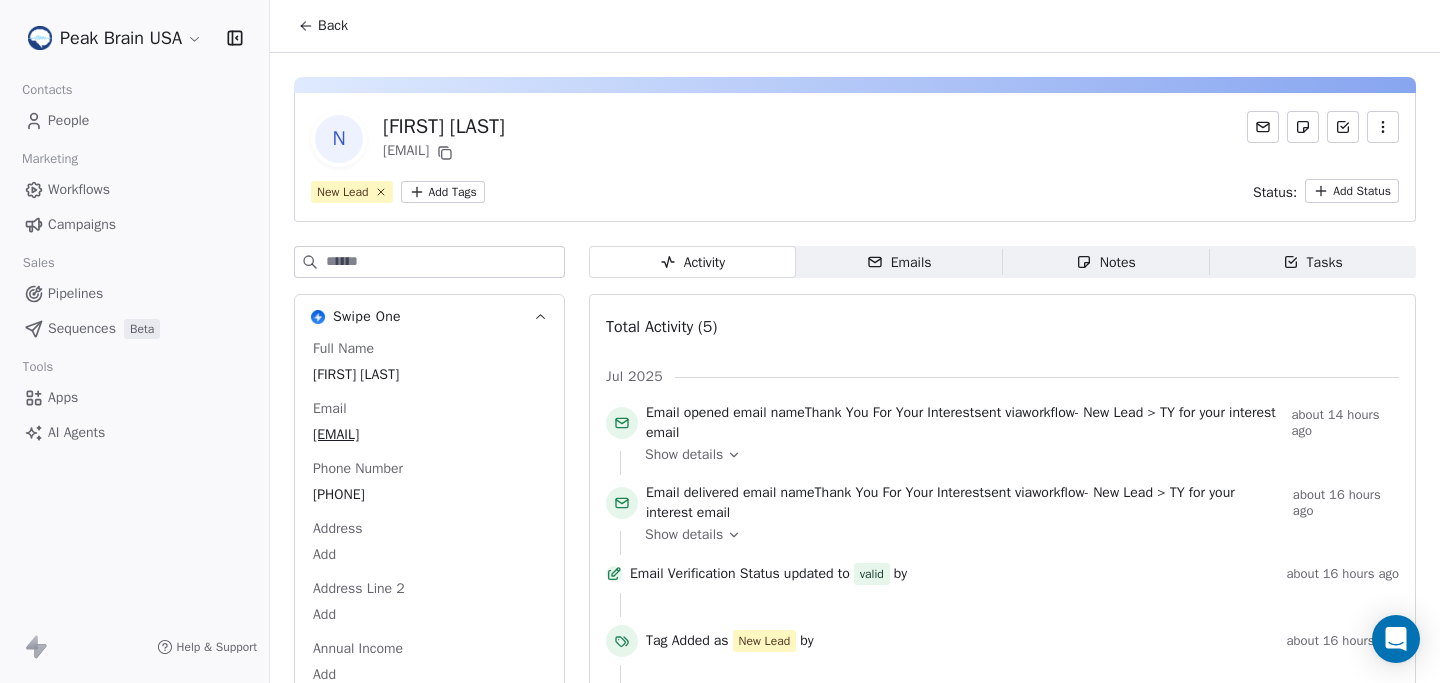 click on "Emails" at bounding box center [899, 262] 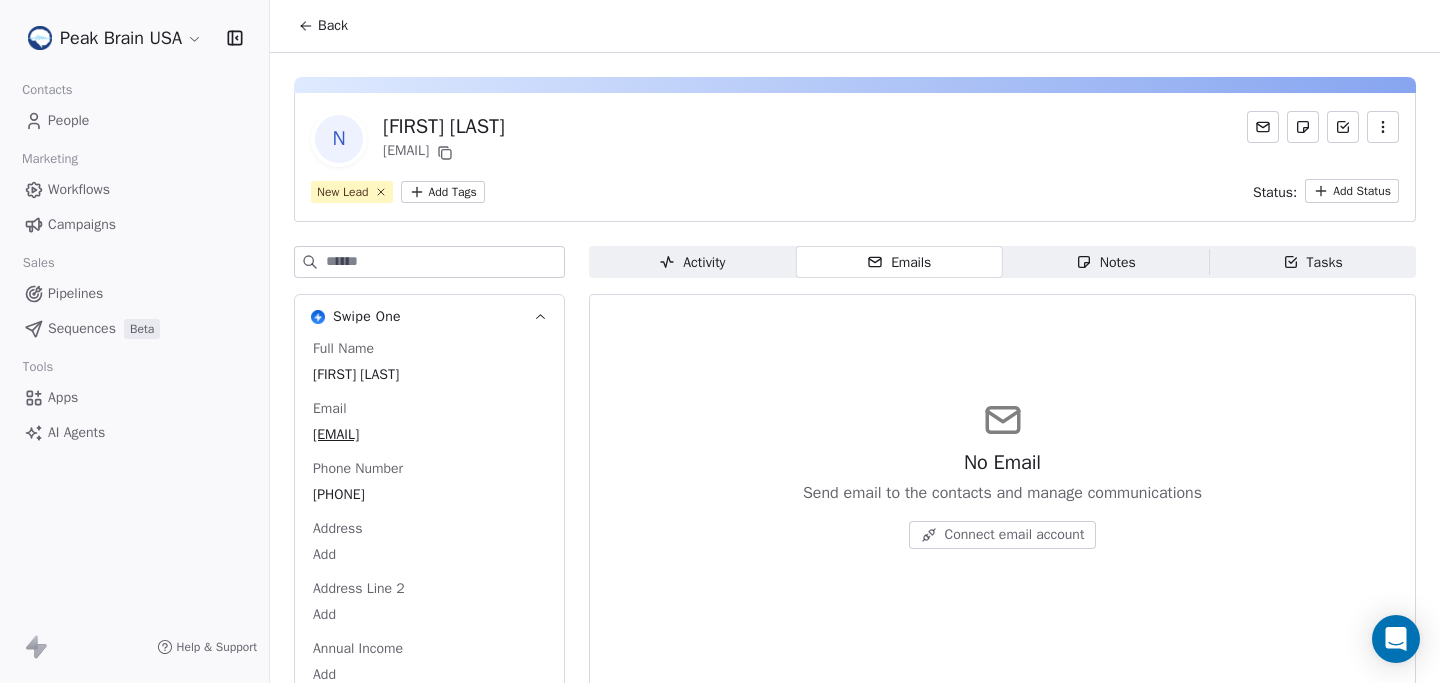 click on "Activity" at bounding box center (692, 262) 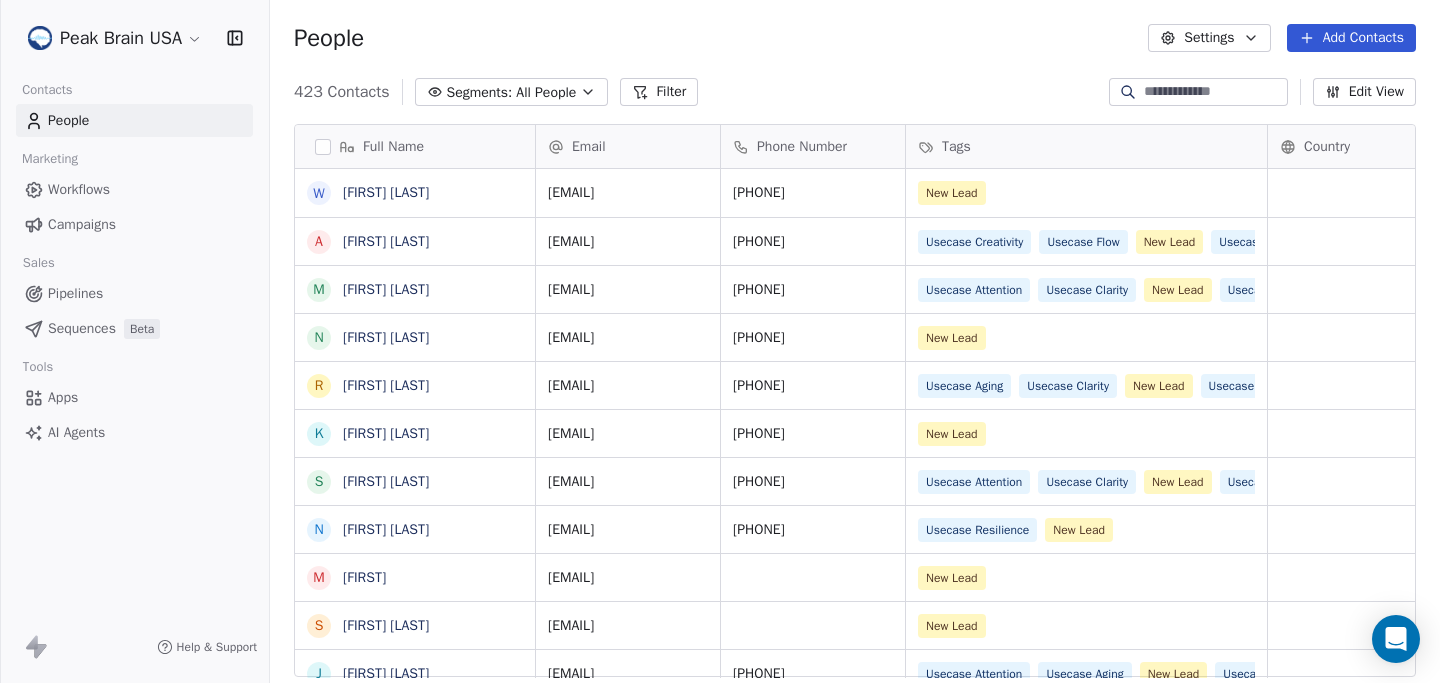 scroll, scrollTop: 1, scrollLeft: 1, axis: both 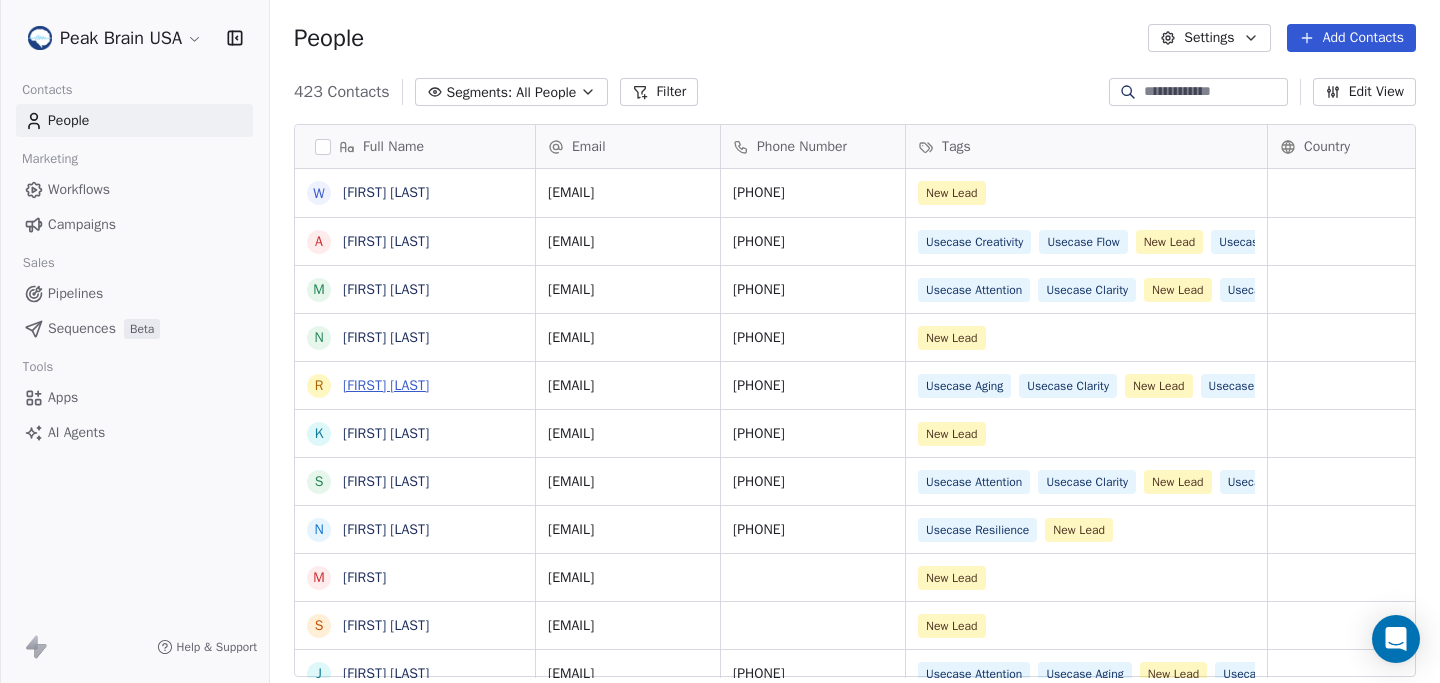 click on "[FIRST] [LAST]" at bounding box center (386, 385) 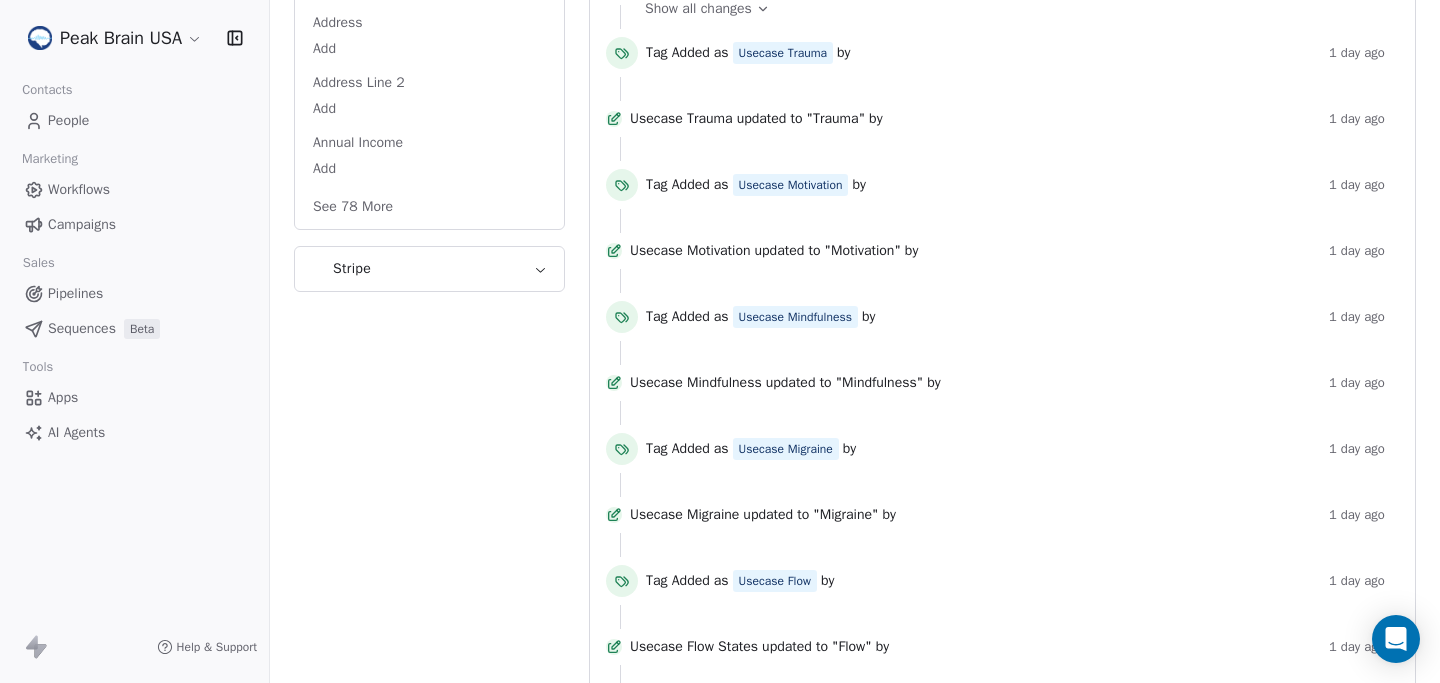 scroll, scrollTop: 0, scrollLeft: 0, axis: both 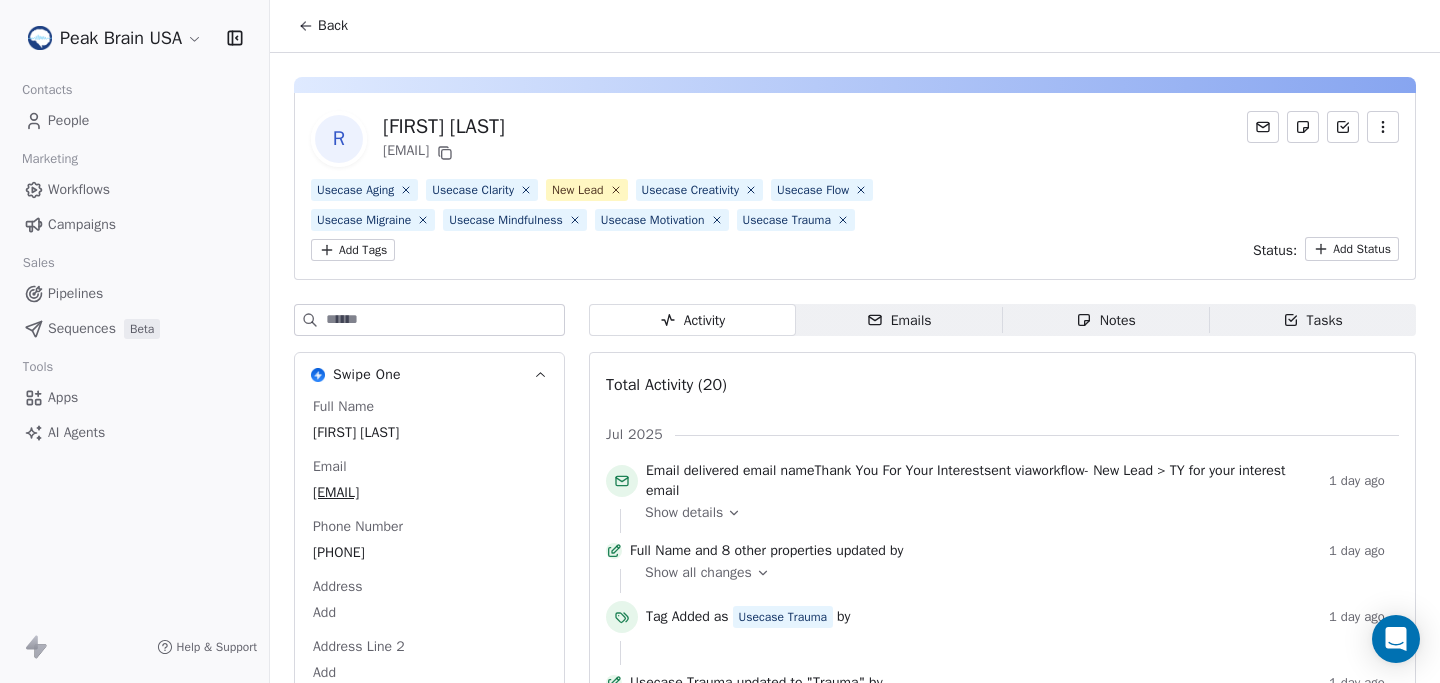 click on "Peak Brain USA Contacts People Marketing Workflows Campaigns Sales Pipelines Sequences Beta Tools Apps AI Agents Help & Support Back R [FIRST] [LAST] [EMAIL] Usecase Aging Usecase Clarity New Lead Usecase Creativity Usecase Flow Usecase Migraine Usecase Mindfulness Usecase Motivation Usecase Trauma Add Tags Status: Add Status Swipe One Full Name [FIRST] [LAST] Email [EMAIL] Phone Number [PHONE] Address Add Address Line 2 Add Annual Income Add See 78 More Stripe Activity Activity Emails Emails Notes Notes Tasks Tasks Total Activity (20) Jul 2025 Email delivered email name Thank You For Your Interest sent via workflow - New Lead > TY for your interest email 1 day ago Show details Full Name and 8 other properties updated by 1 day ago Show all changes Tag Added as Usecase Trauma by 1 day ago Usecase Trauma updated to "Trauma" by 1 day ago Tag Added as Usecase Motivation by 1 day ago Usecase Motivation updated to "Motivation" by 1 day ago as by" at bounding box center (720, 341) 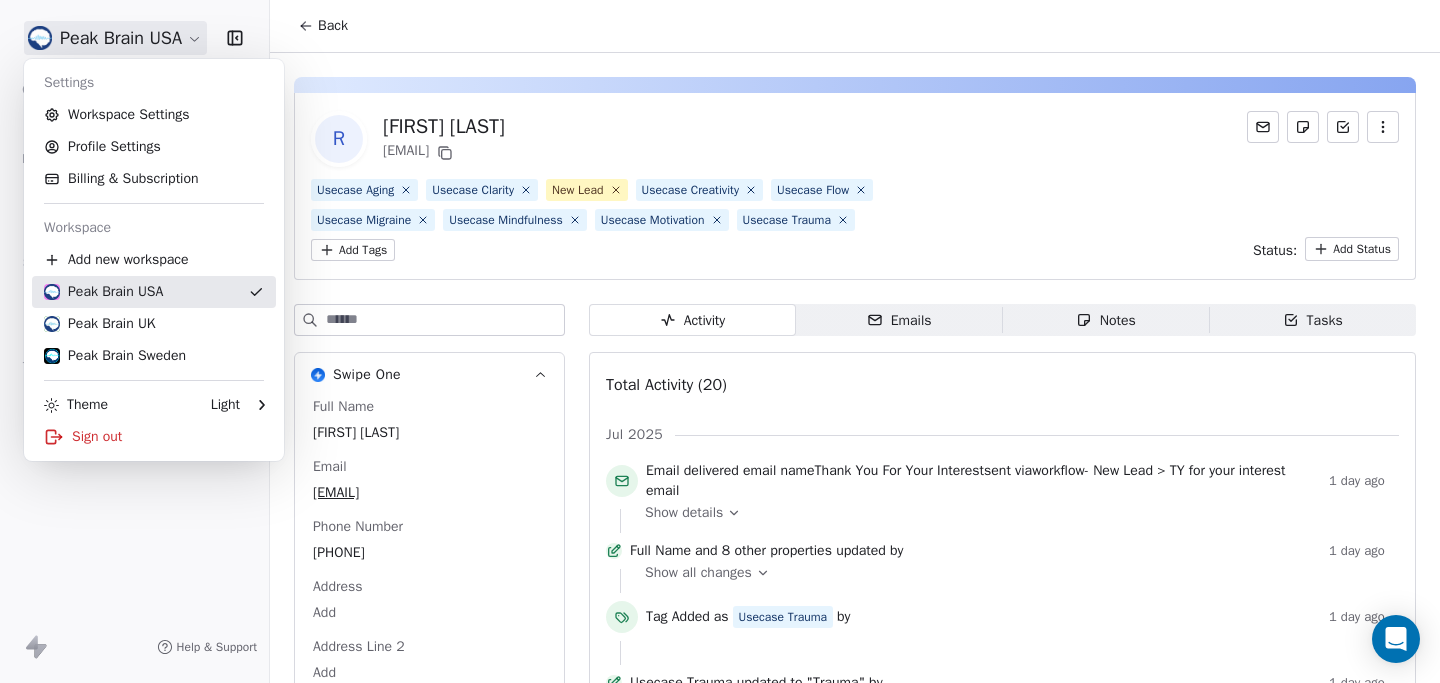 click on "Peak Brain USA" at bounding box center (154, 292) 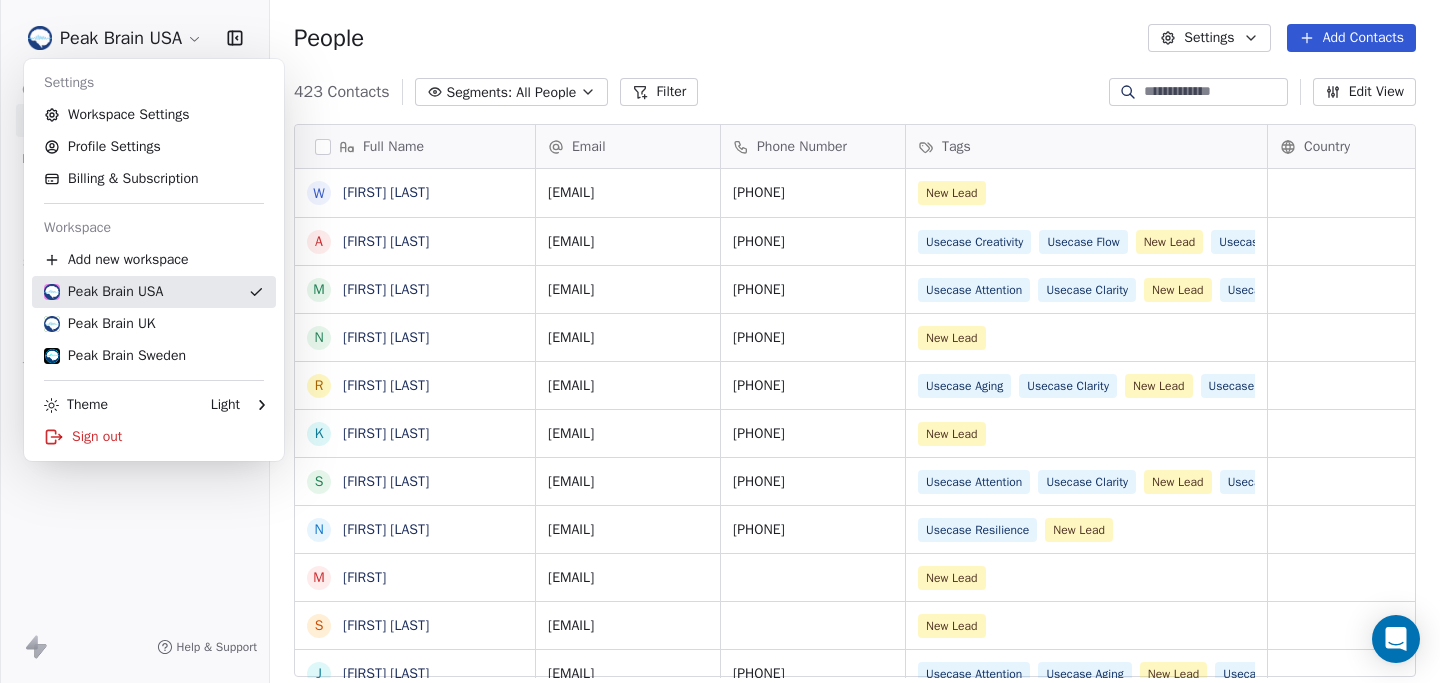 scroll, scrollTop: 1, scrollLeft: 1, axis: both 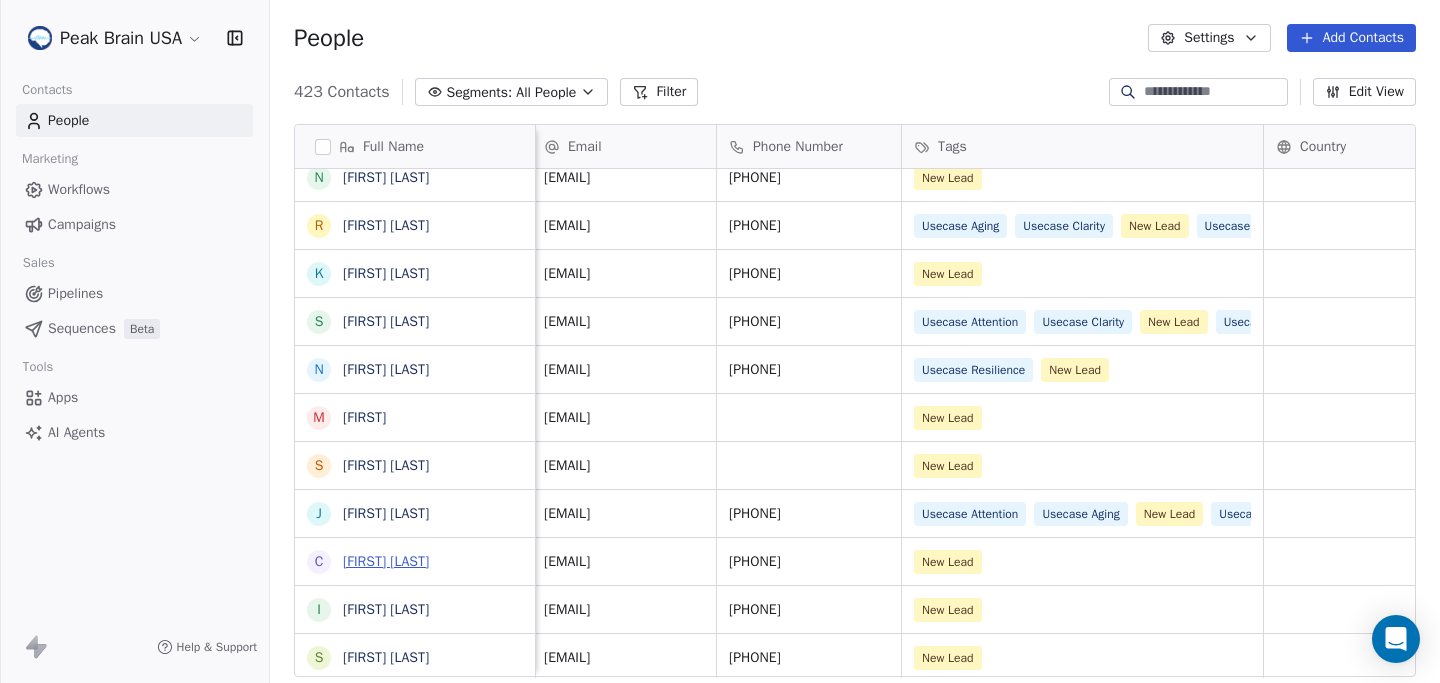 click on "[FIRST] [LAST]" at bounding box center [386, 561] 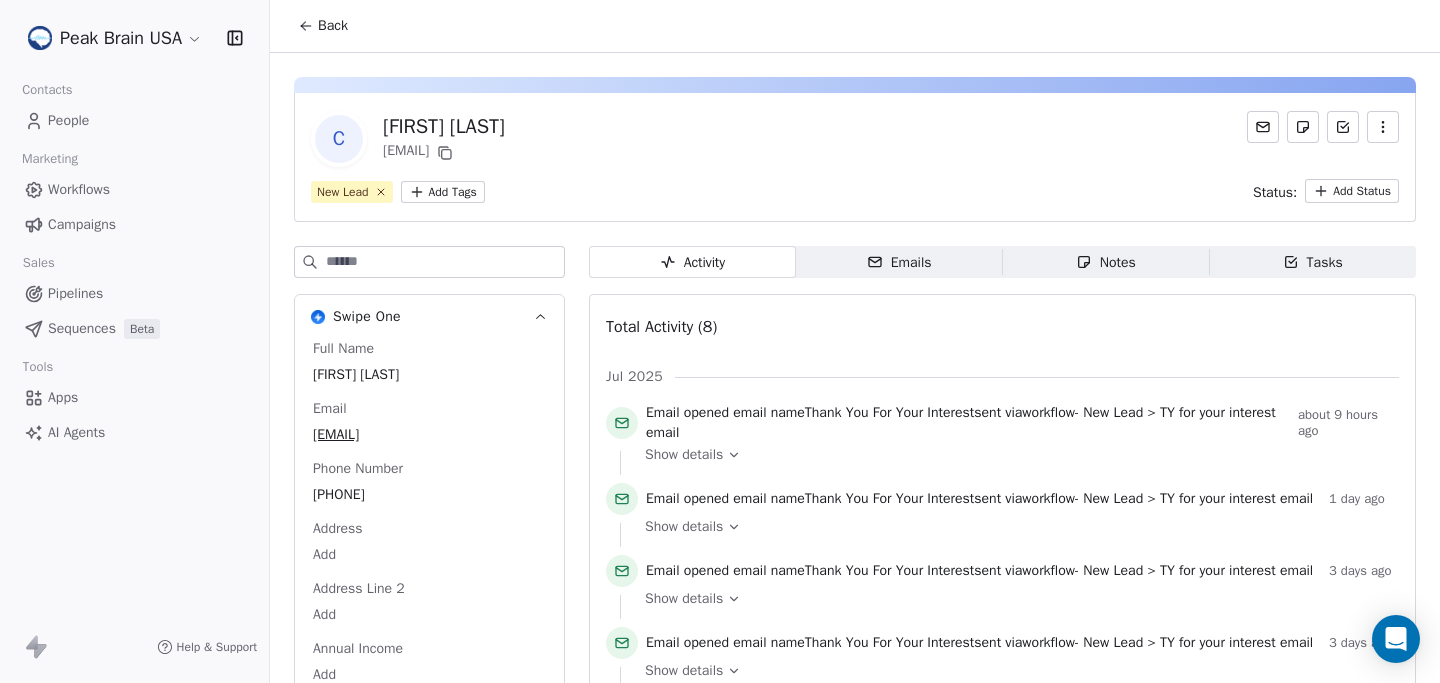 click on "Show details" at bounding box center (684, 455) 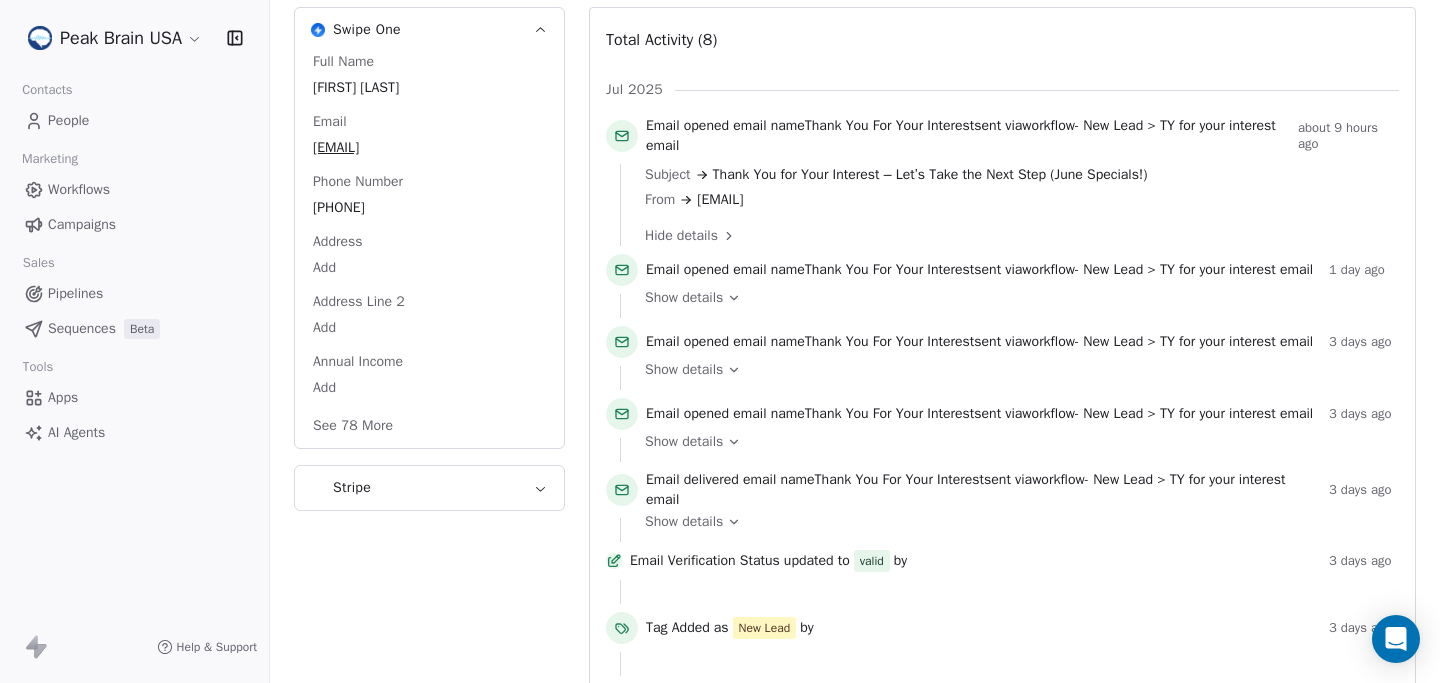 scroll, scrollTop: 0, scrollLeft: 0, axis: both 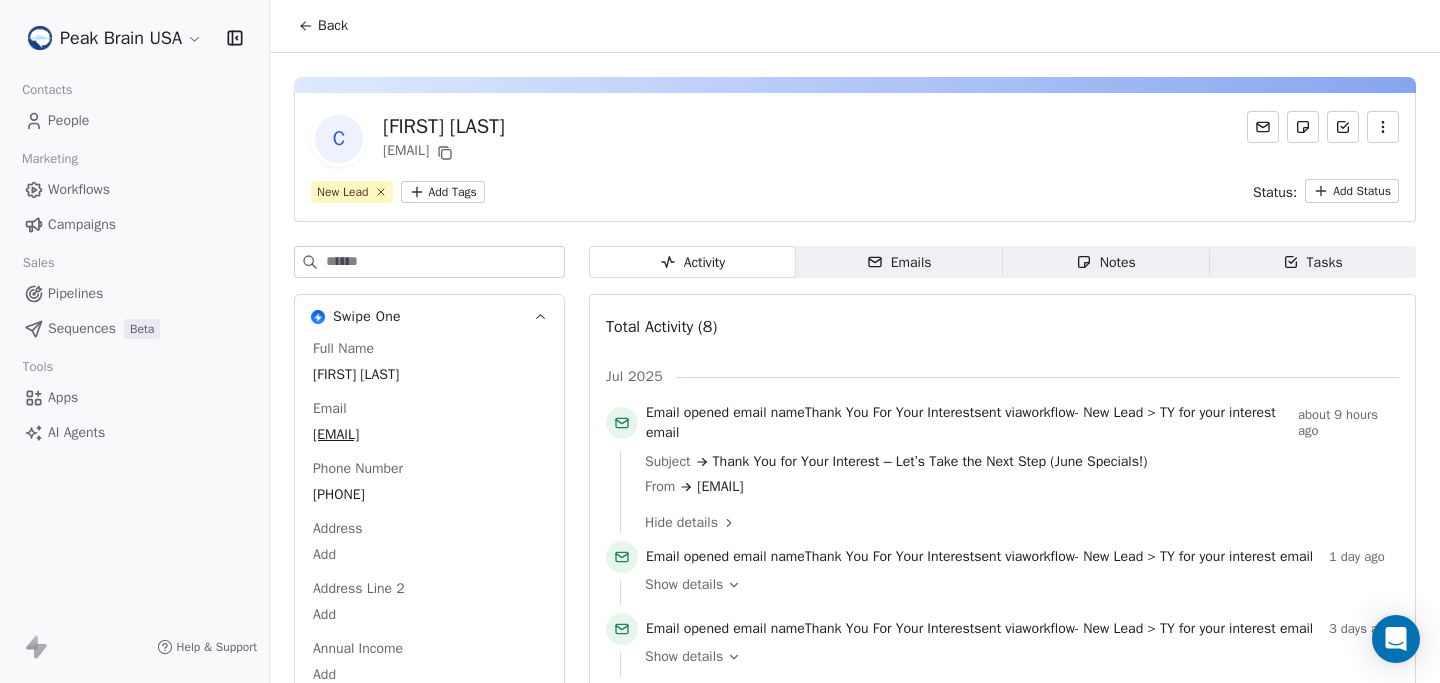 click on "Peak Brain USA Contacts People Marketing Workflows Campaigns Sales Pipelines Sequences Beta Tools Apps AI Agents Help & Support Back C [FIRST] [LAST] [EMAIL] New Lead Add Tags Status: Add Status Swipe One Full Name [FIRST] [LAST] Email [EMAIL] Phone Number [PHONE] Address Add Address Line 2 Add Annual Income Add See 78 More Stripe Activity Activity Emails Emails Notes Notes Tasks Tasks Total Activity (8) Jul 2025 Email opened email name Thank You For Your Interest sent via workflow - New Lead > TY for your interest email about 9 hours ago Subject Thank You for Your Interest – Let’s Take the Next Step (June Specials!) From info@example.com Hide details Email opened email name Thank You For Your Interest sent via workflow - New Lead > TY for your interest email 1 day ago Show details Email opened email name Thank You For Your Interest sent via workflow - New Lead > TY for your interest email 3 days ago" at bounding box center [720, 341] 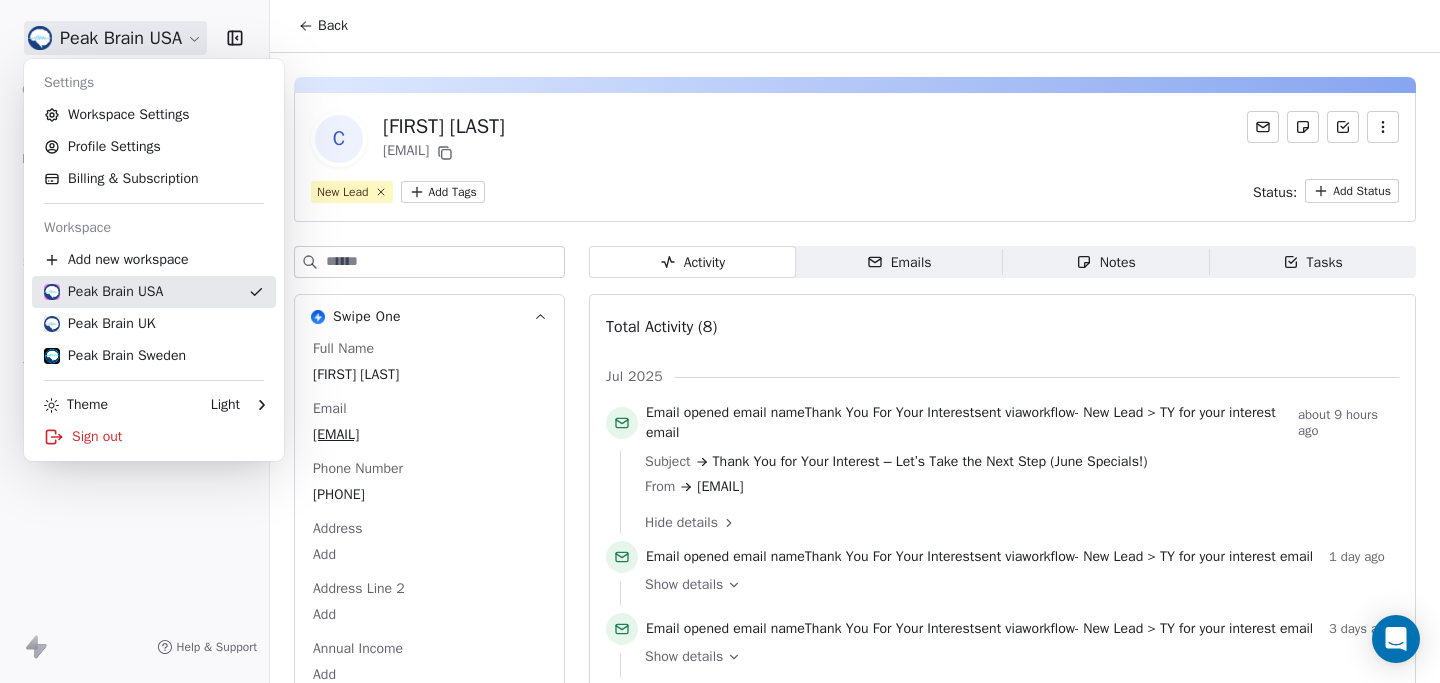 click on "Peak Brain USA" at bounding box center (103, 292) 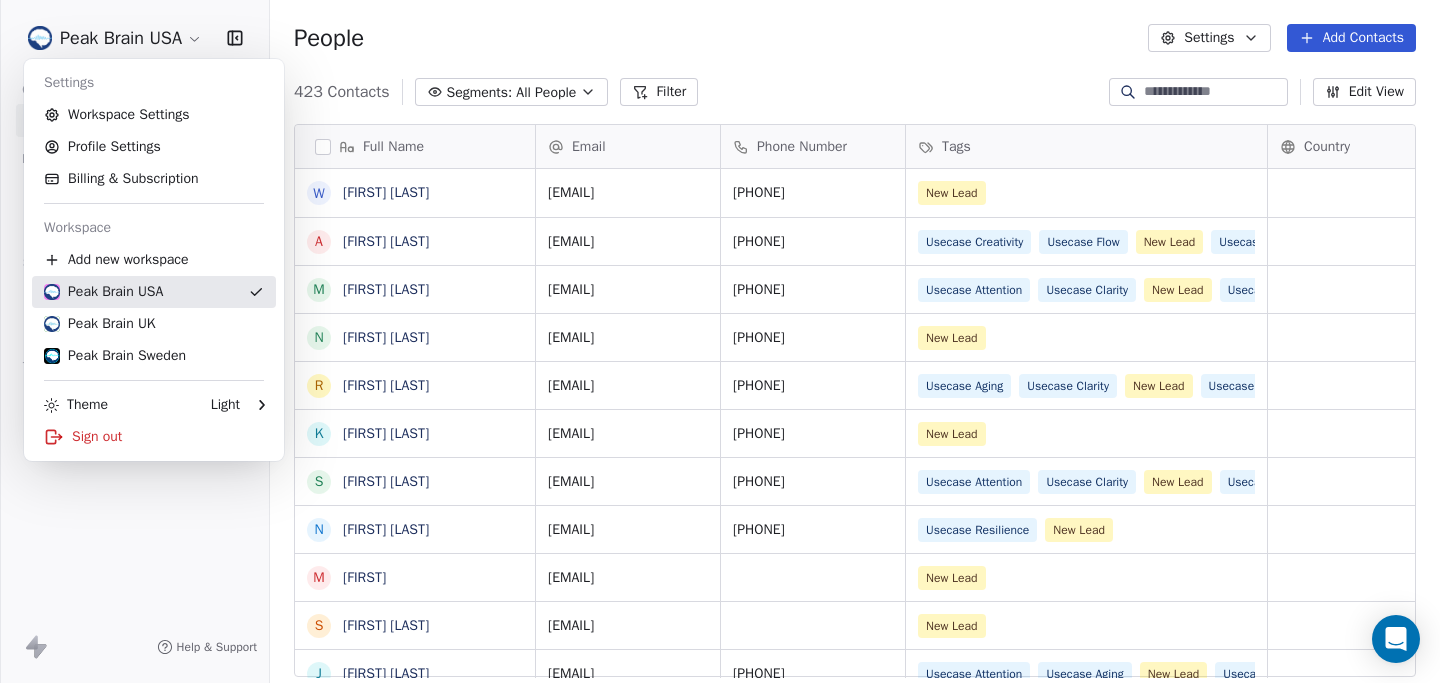 scroll, scrollTop: 160, scrollLeft: 0, axis: vertical 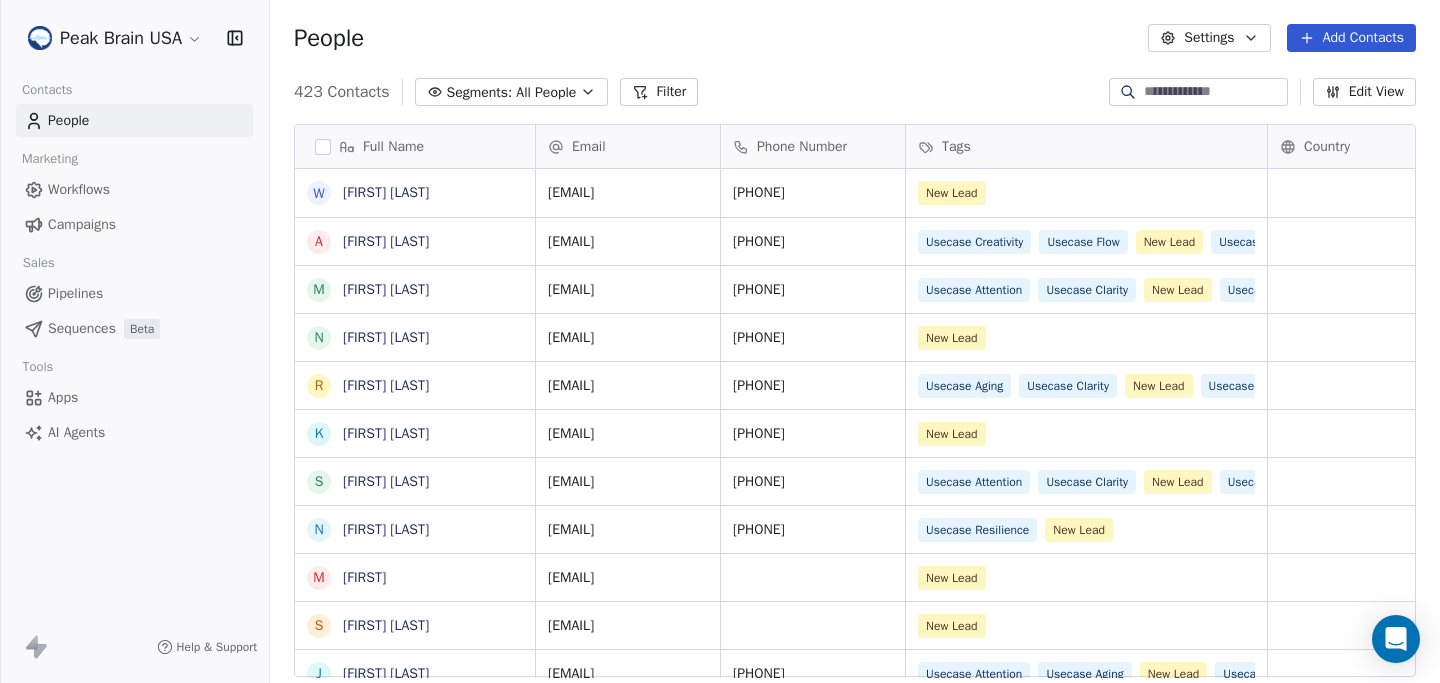 click on "Pipelines" at bounding box center (134, 293) 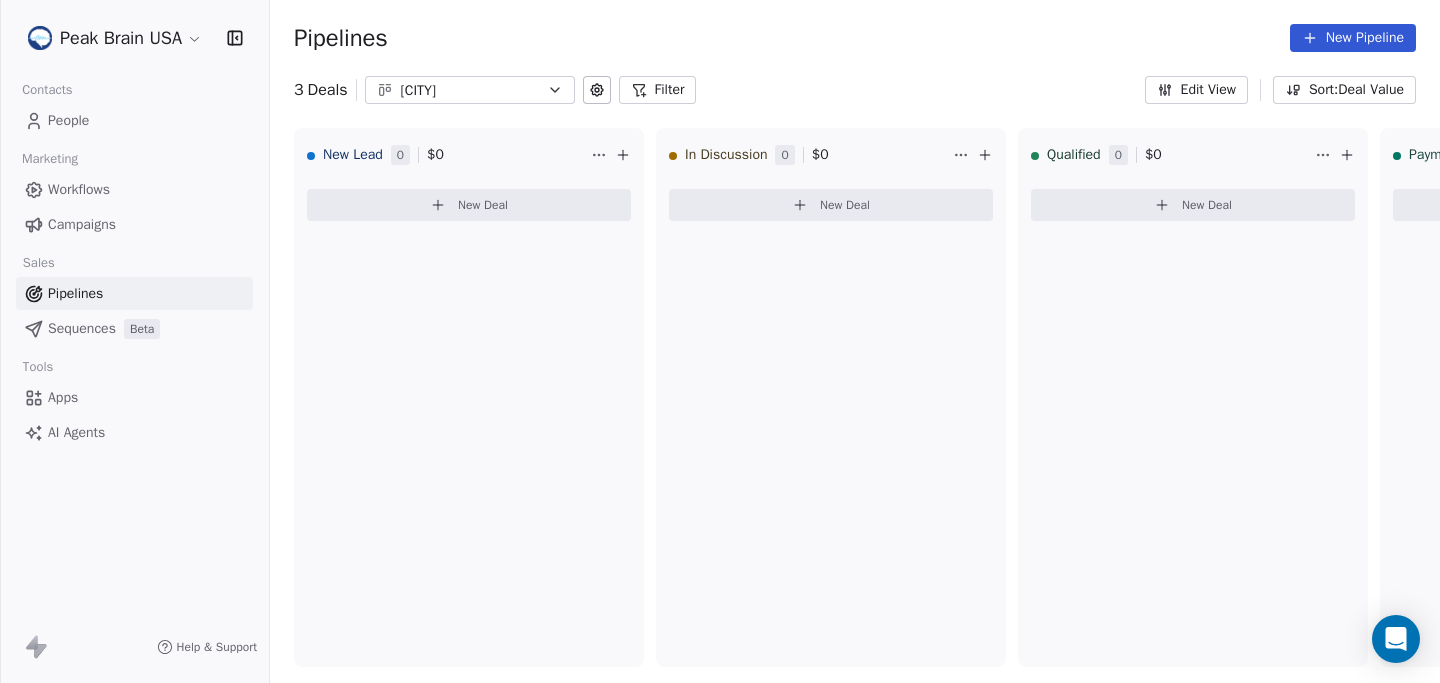 click on "Campaigns" at bounding box center (134, 224) 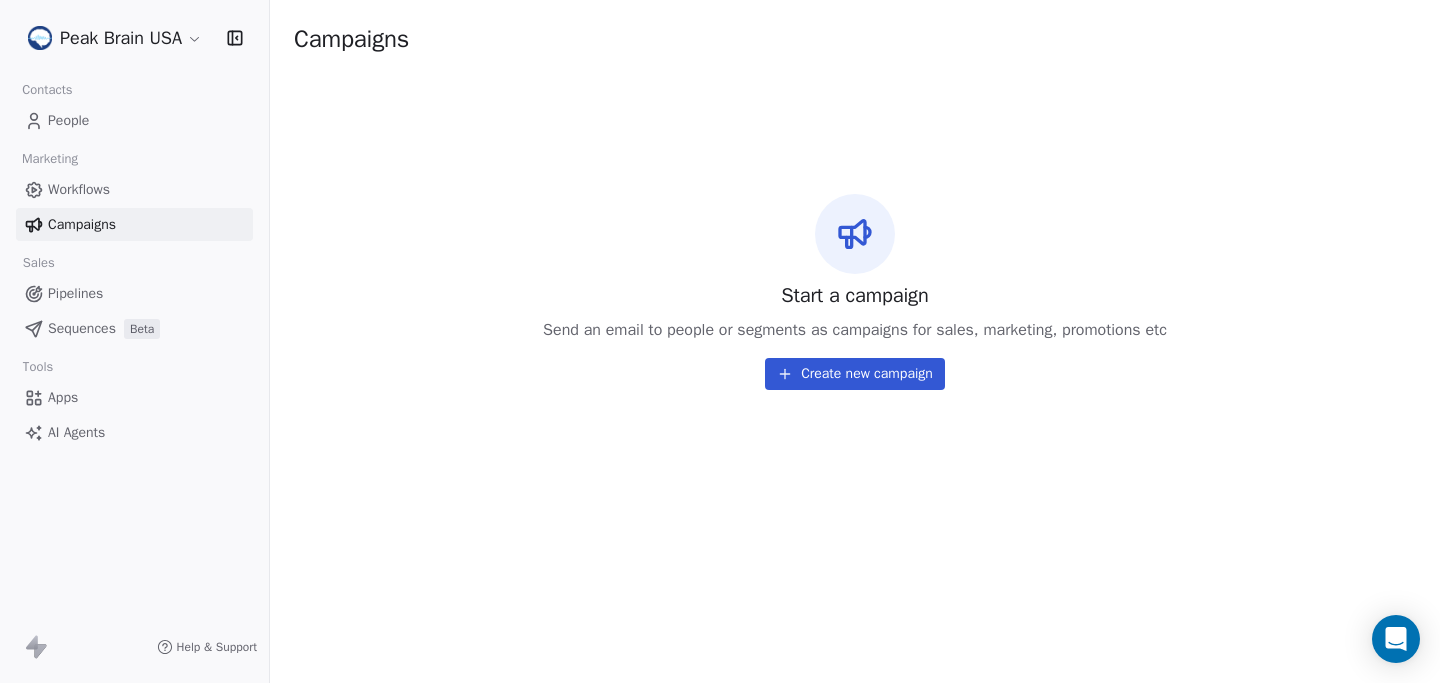 click on "Workflows" at bounding box center (134, 189) 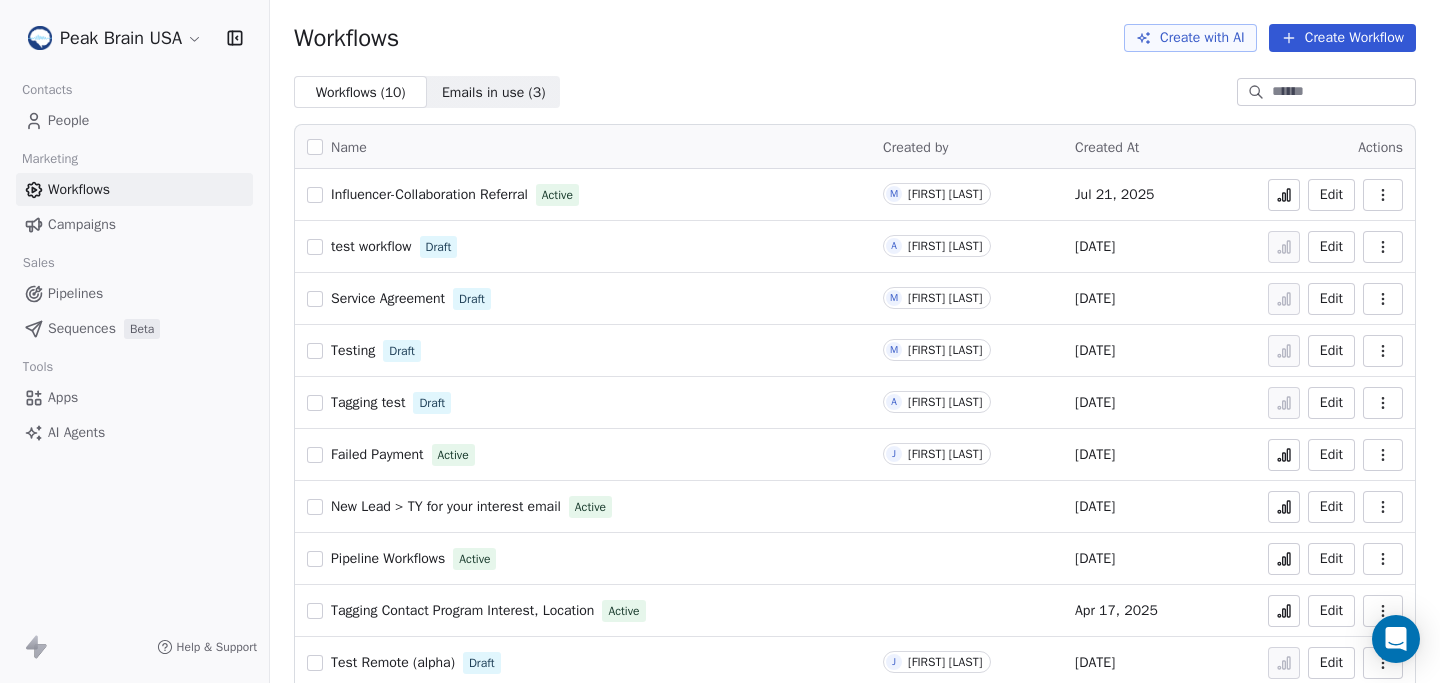 click on "Service Agreement" at bounding box center [388, 298] 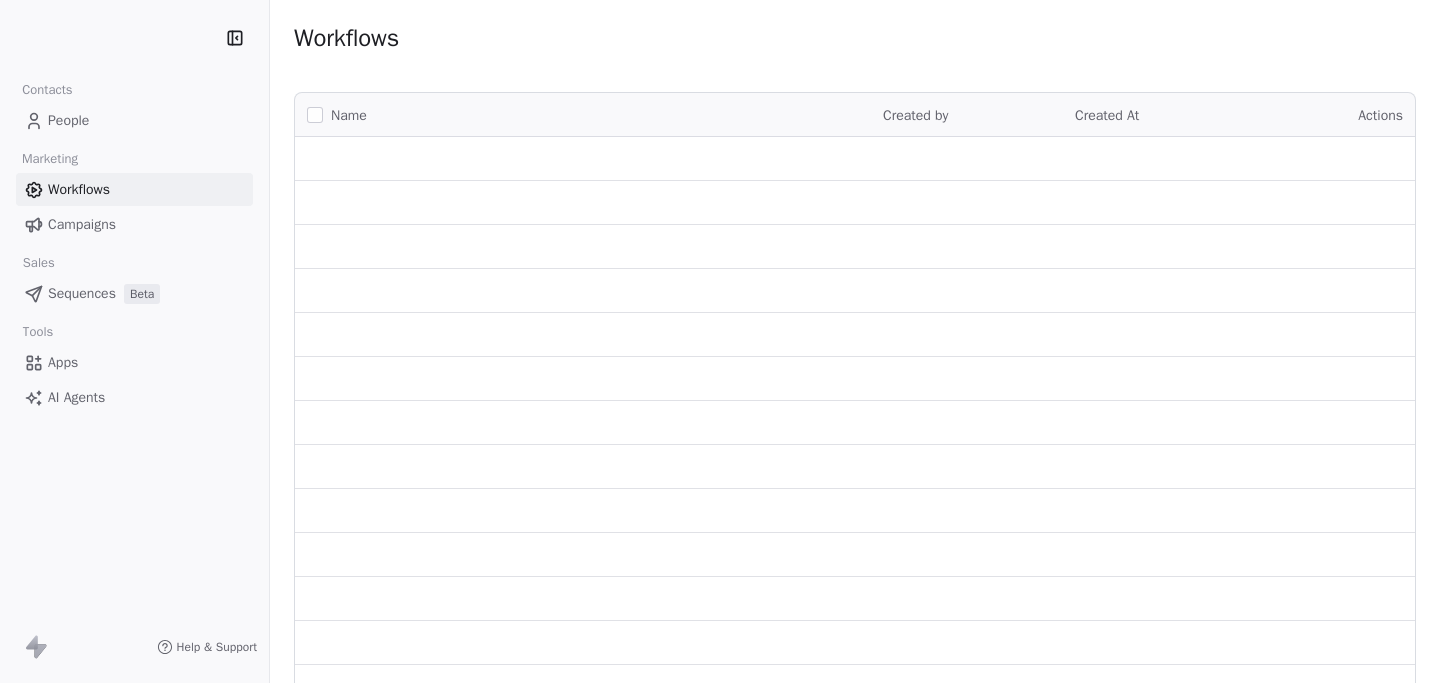 scroll, scrollTop: 0, scrollLeft: 0, axis: both 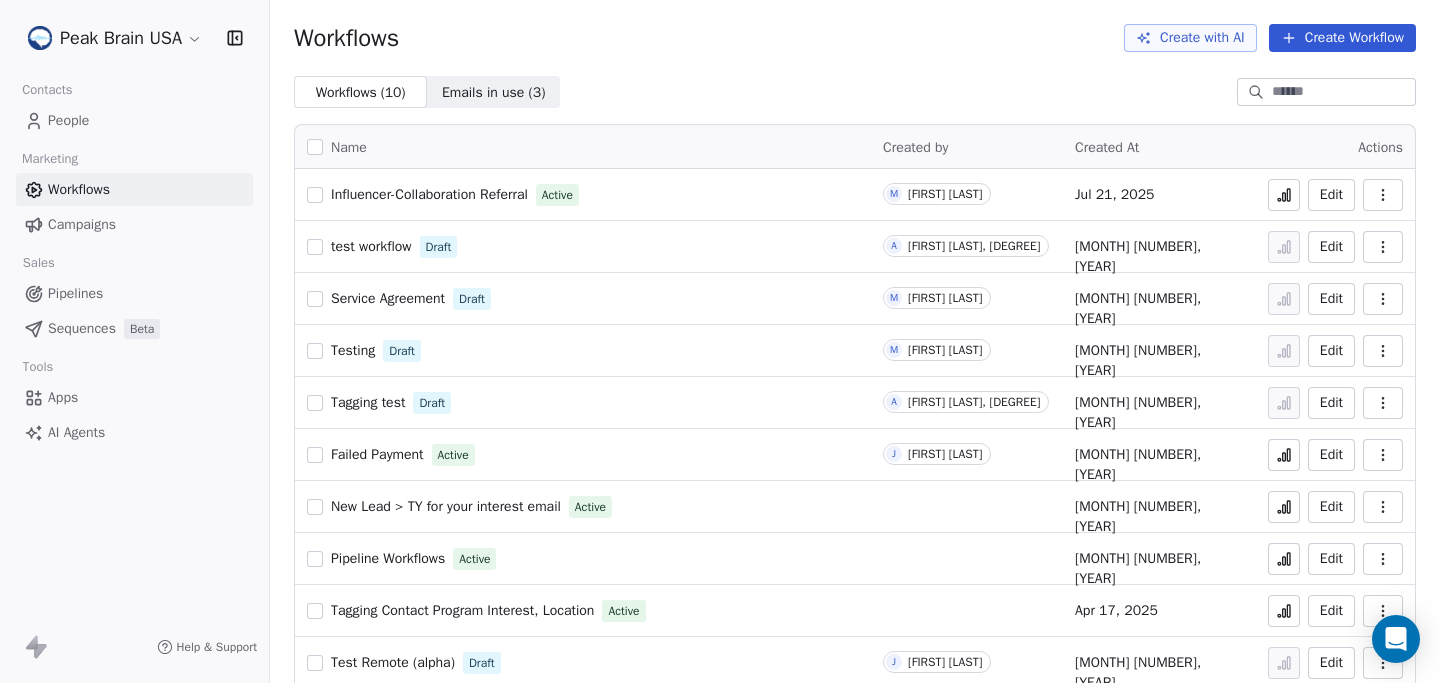 click on "Pipelines" at bounding box center (134, 293) 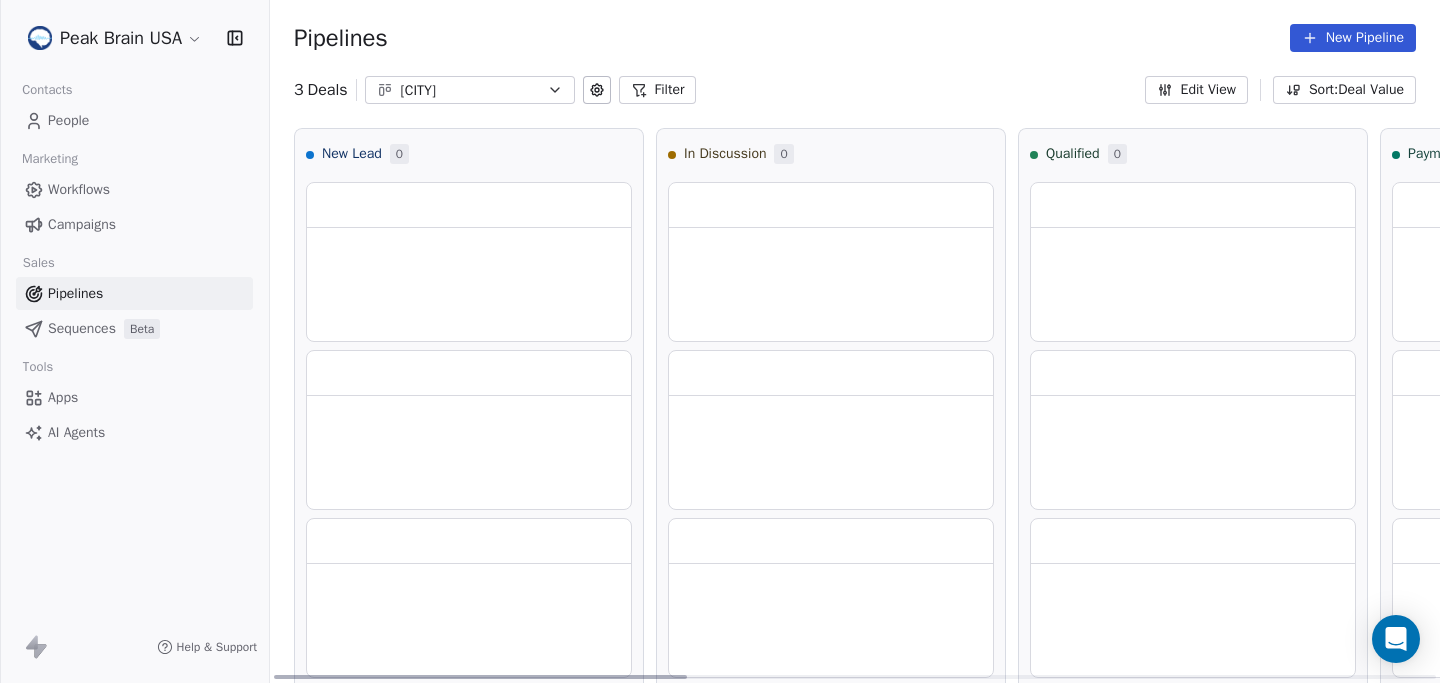 click on "[CITY]" at bounding box center [470, 90] 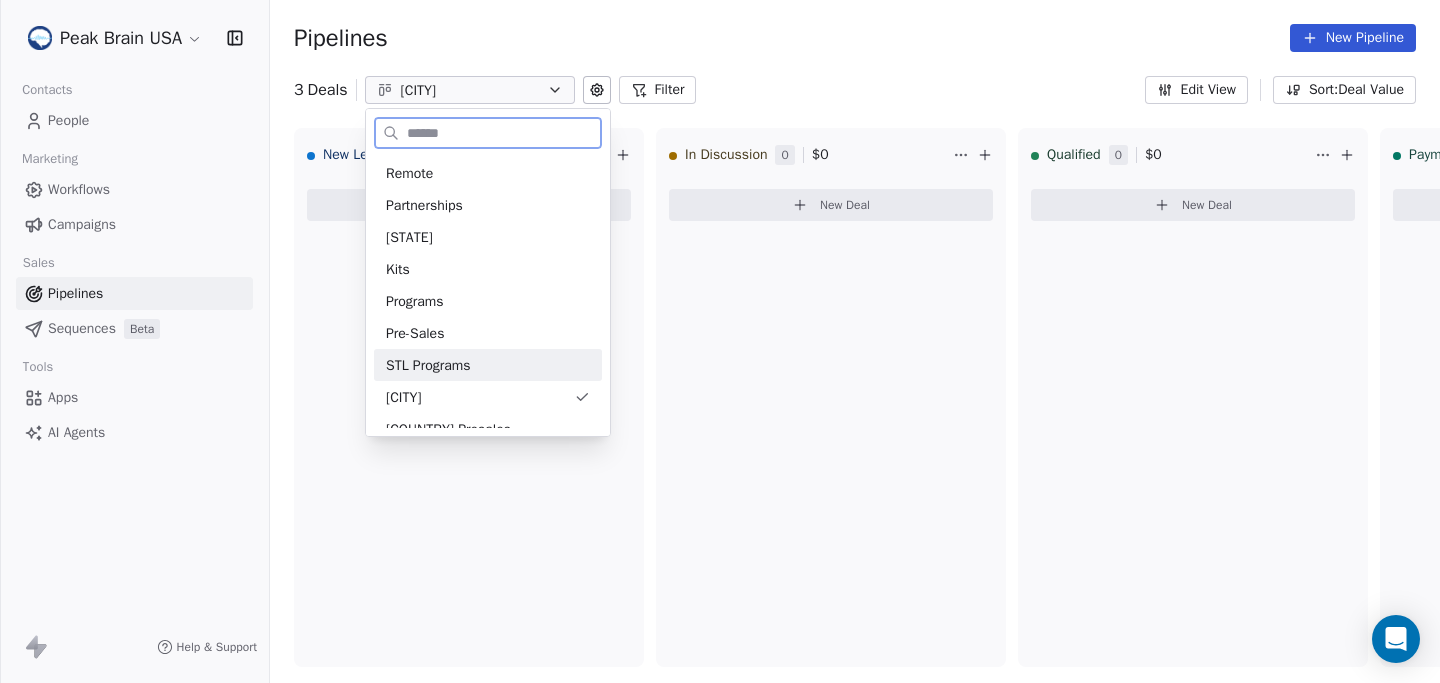 click on "STL Programs" at bounding box center (428, 365) 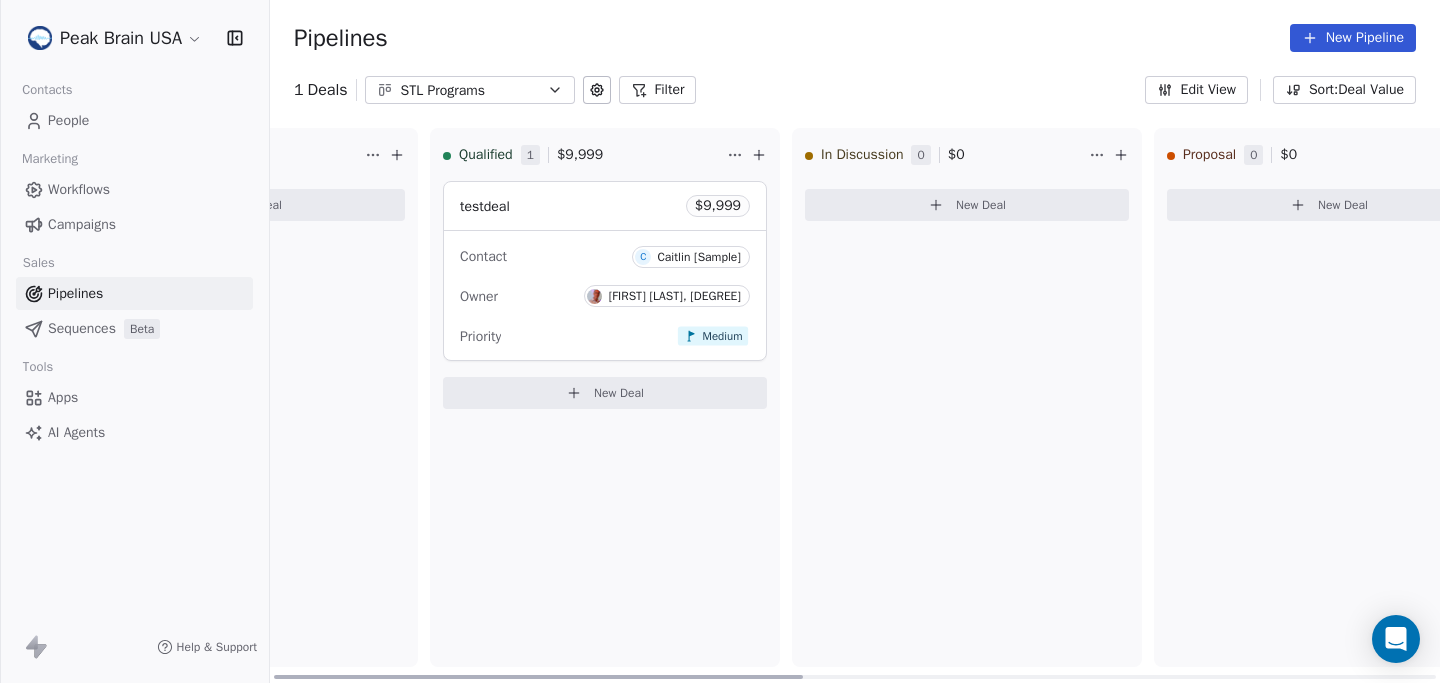scroll, scrollTop: 0, scrollLeft: 0, axis: both 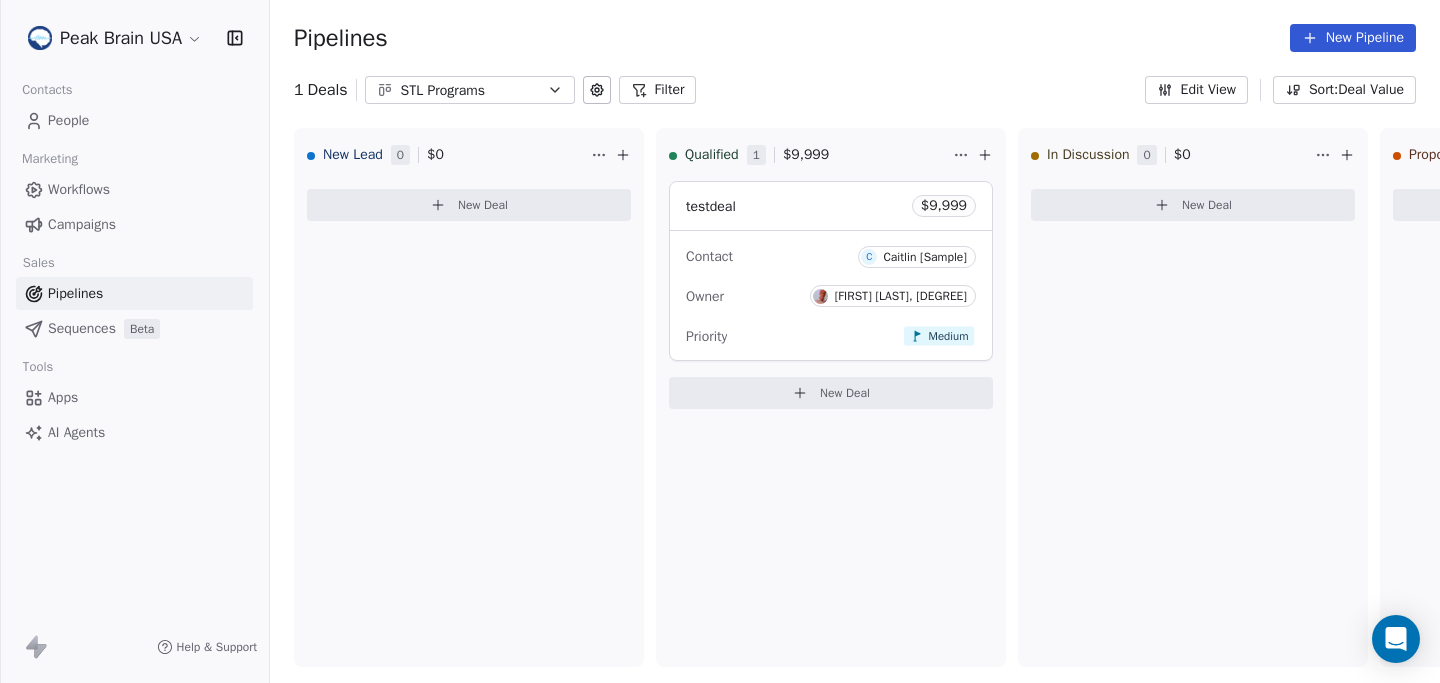 click on "STL Programs" at bounding box center (470, 90) 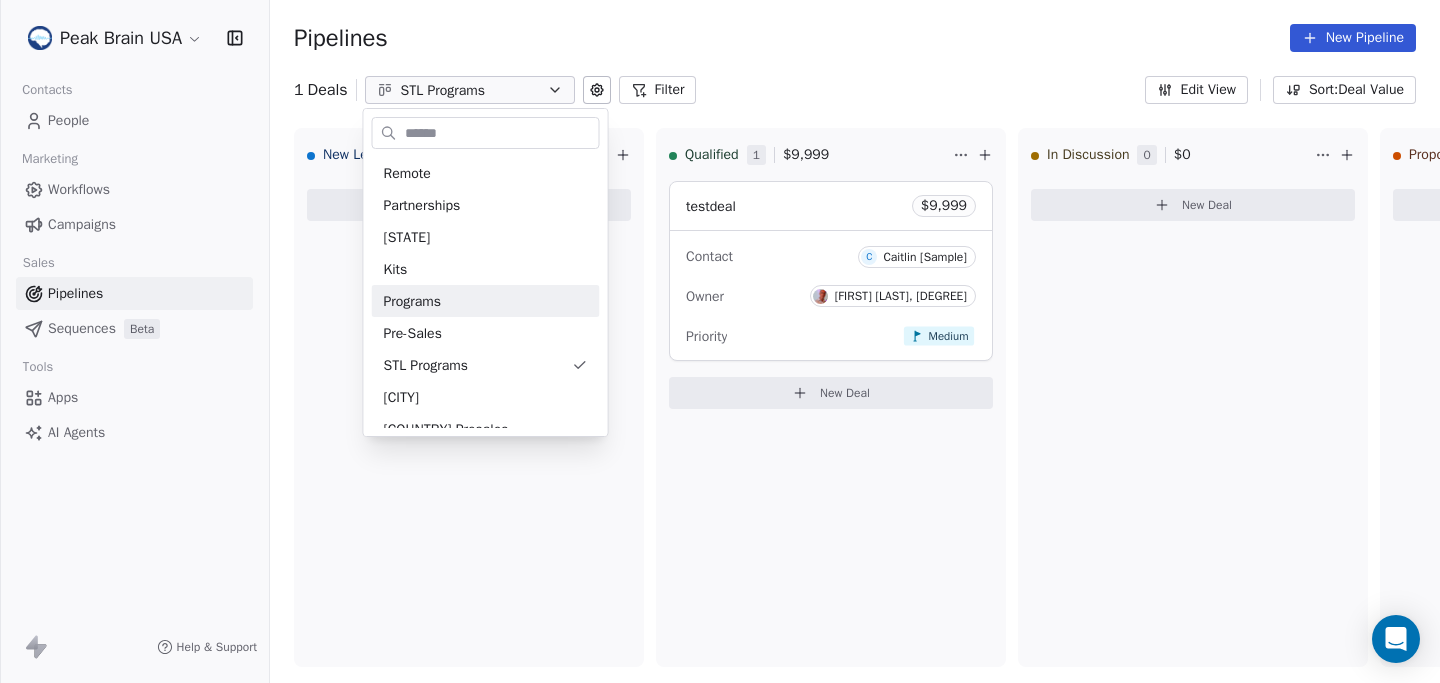 scroll, scrollTop: 17, scrollLeft: 0, axis: vertical 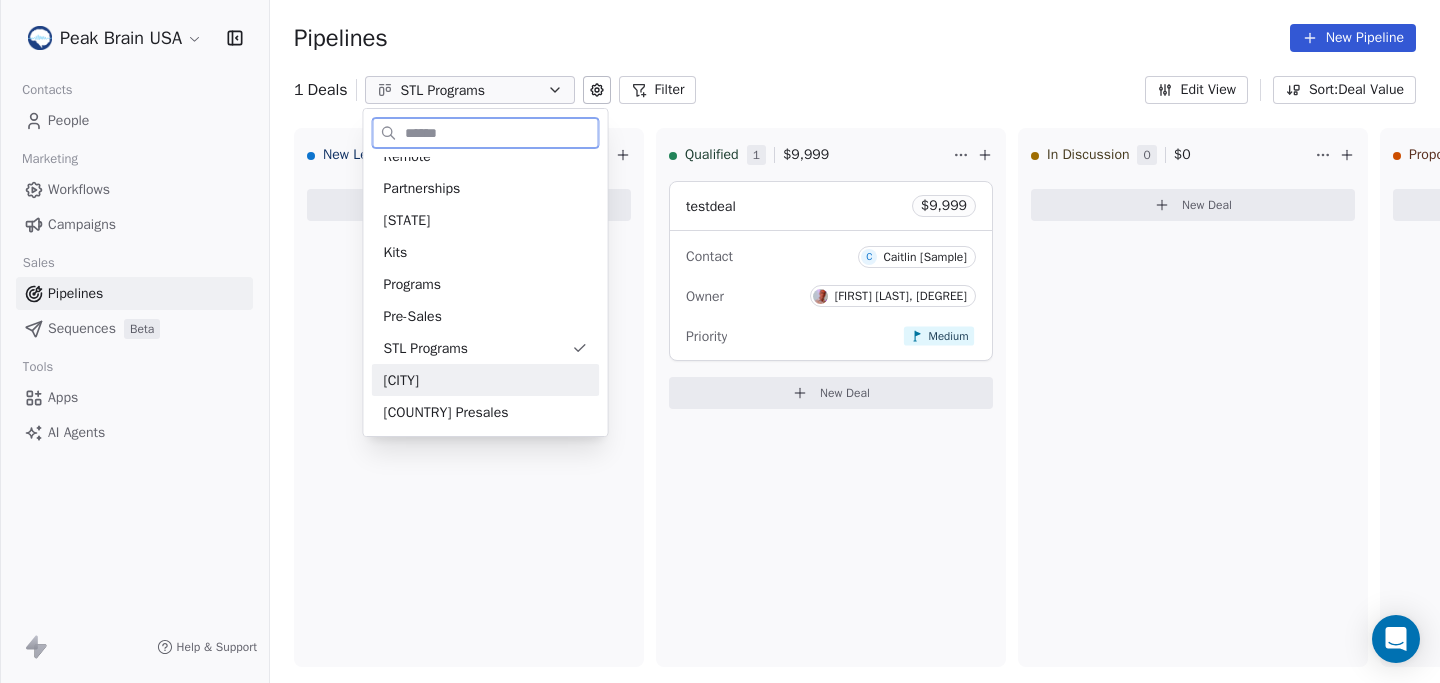 click on "[CITY]" at bounding box center [486, 380] 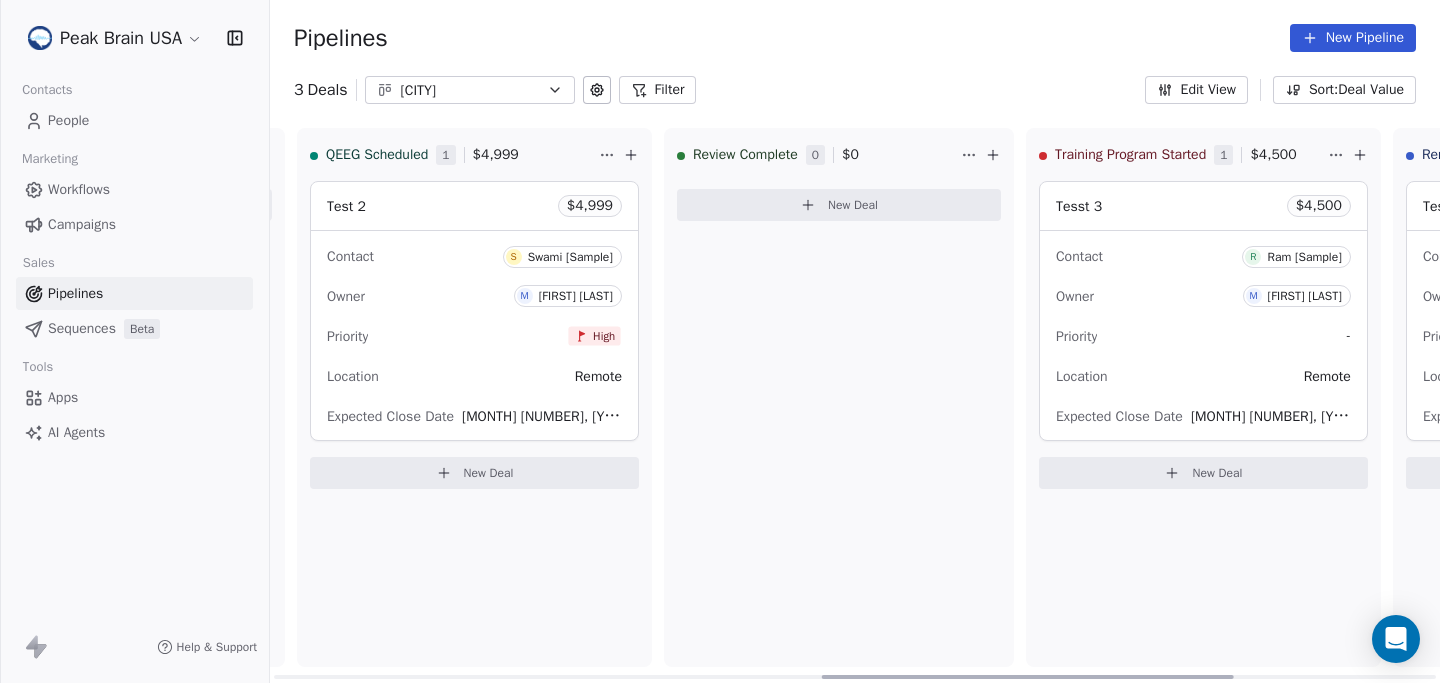 scroll, scrollTop: 0, scrollLeft: 2124, axis: horizontal 